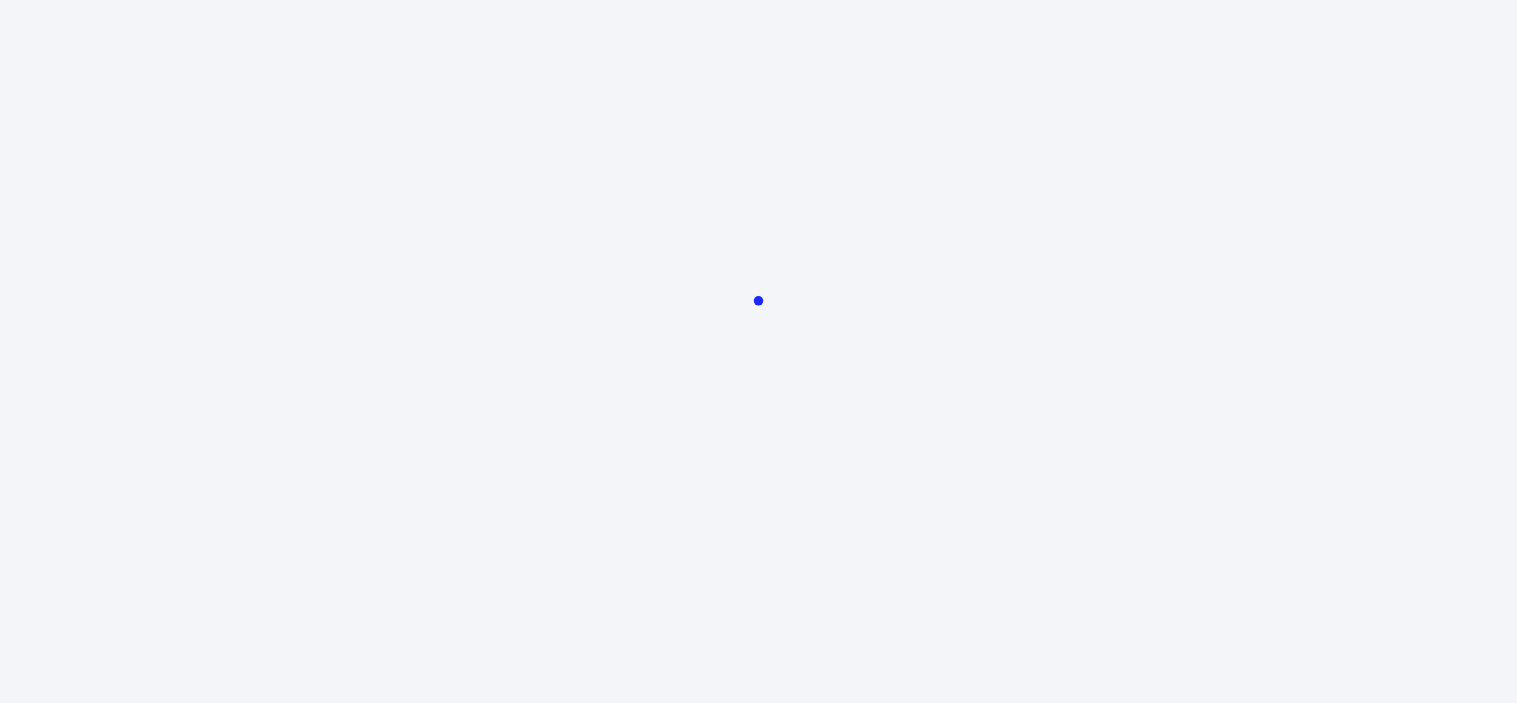 scroll, scrollTop: 0, scrollLeft: 0, axis: both 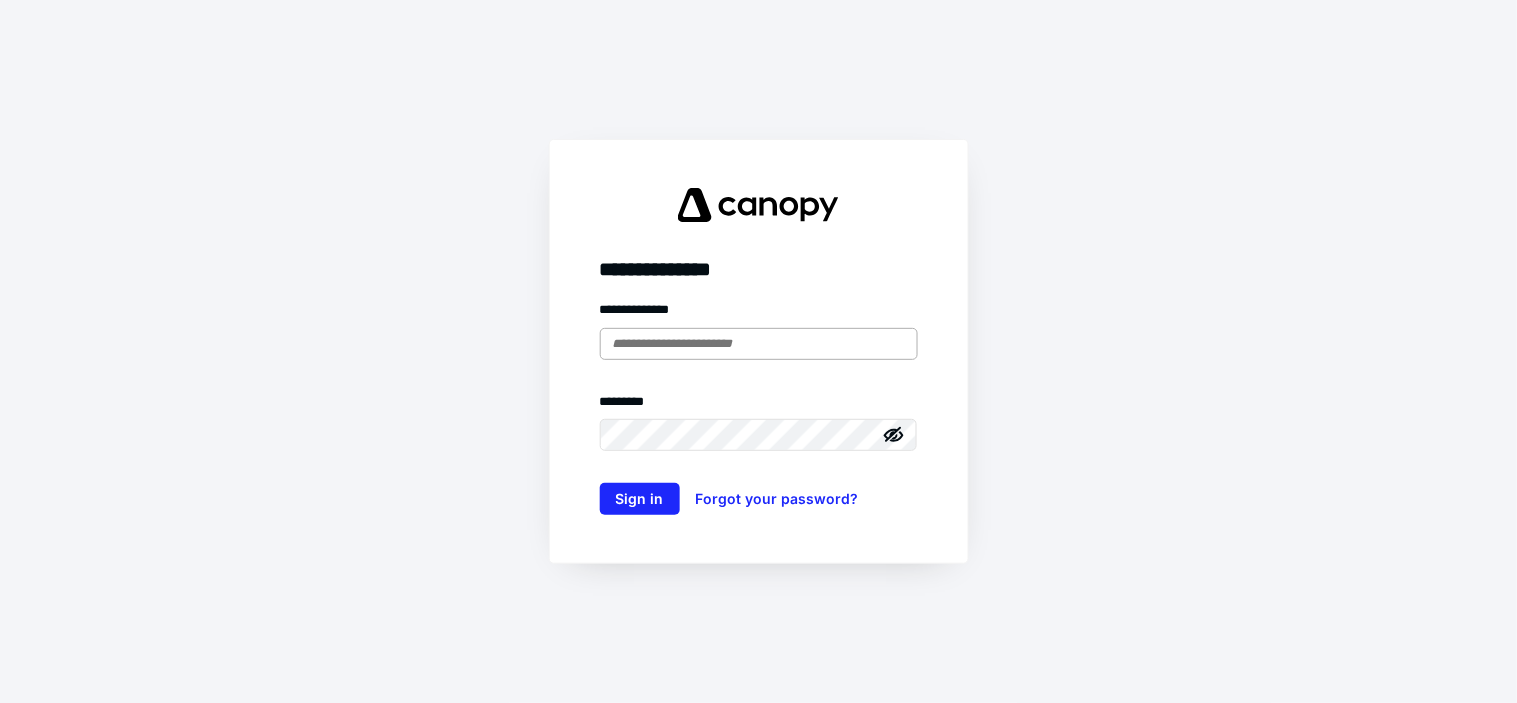 click at bounding box center [759, 344] 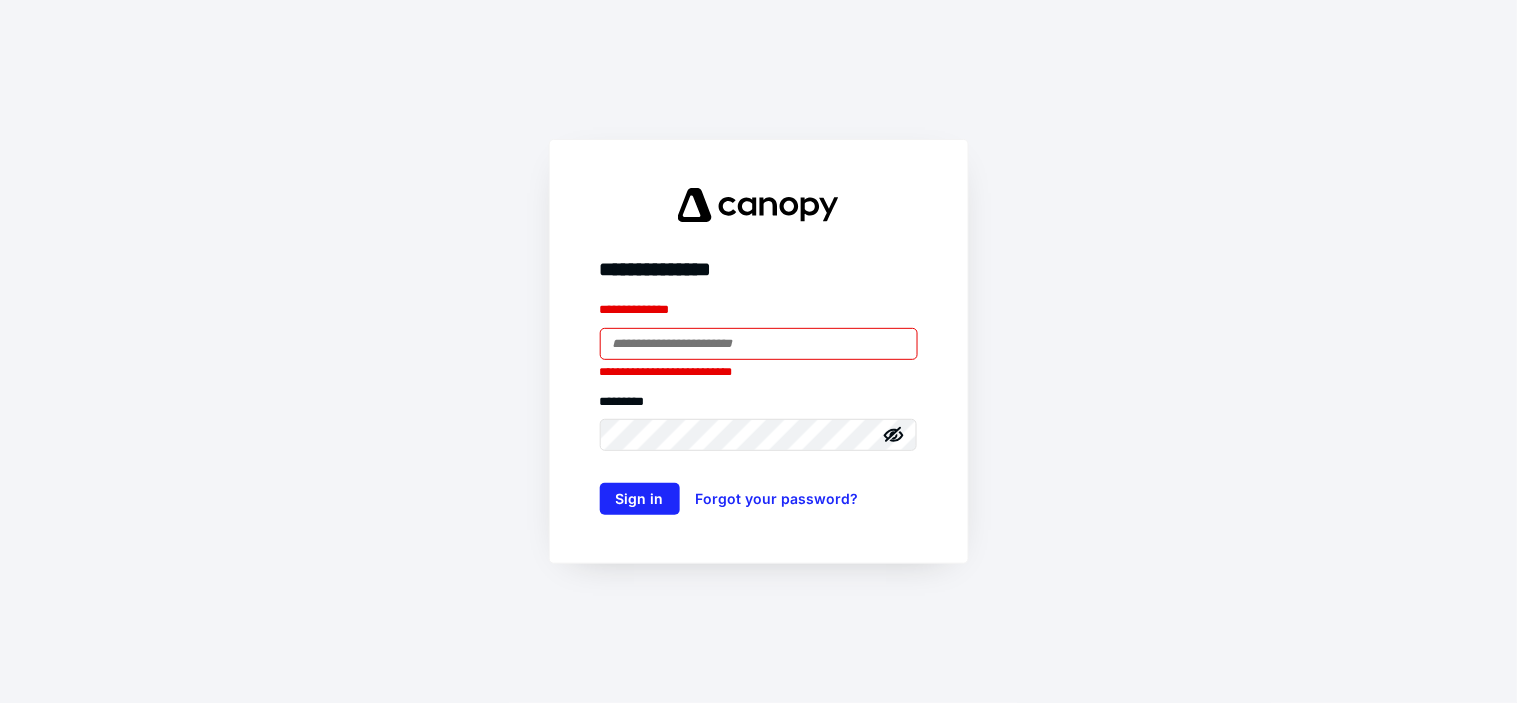 type on "**********" 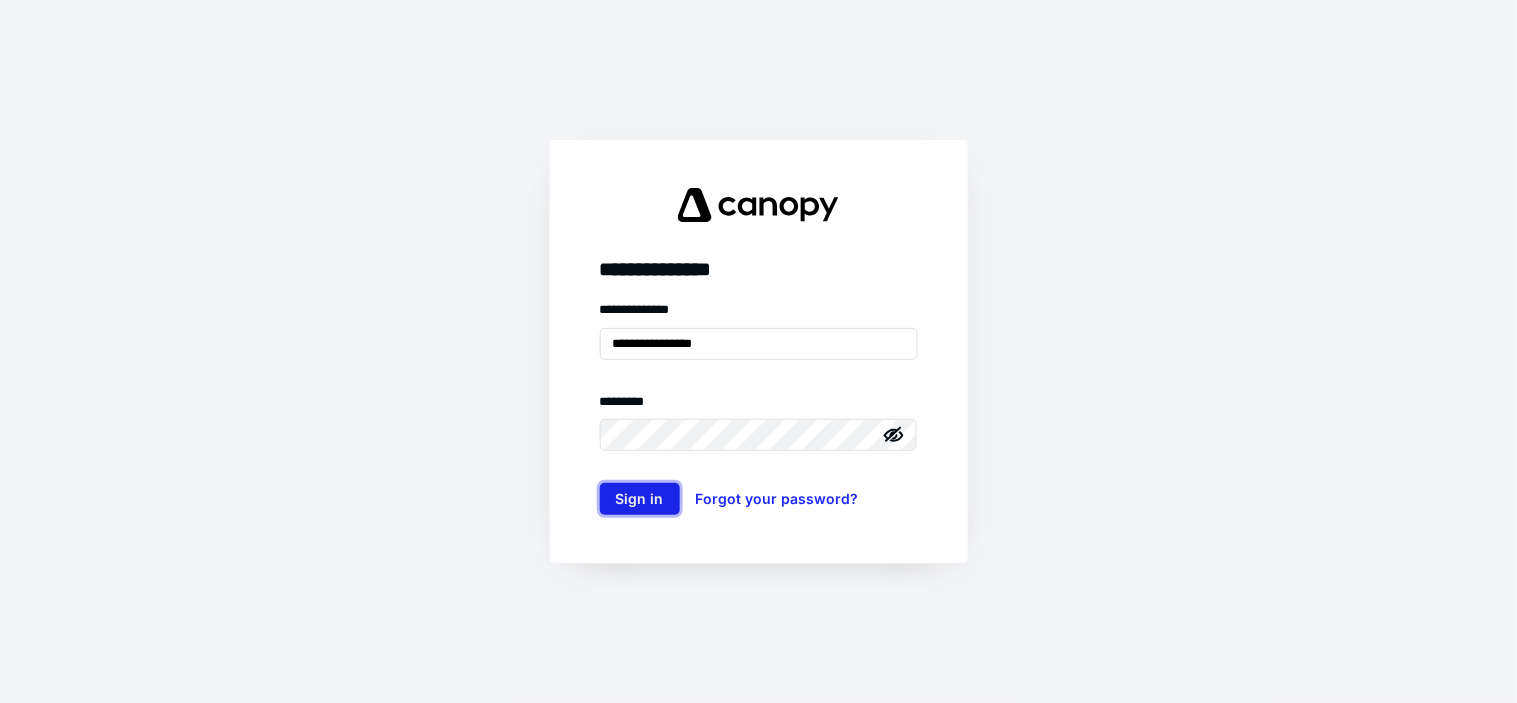 click on "Sign in" at bounding box center (640, 499) 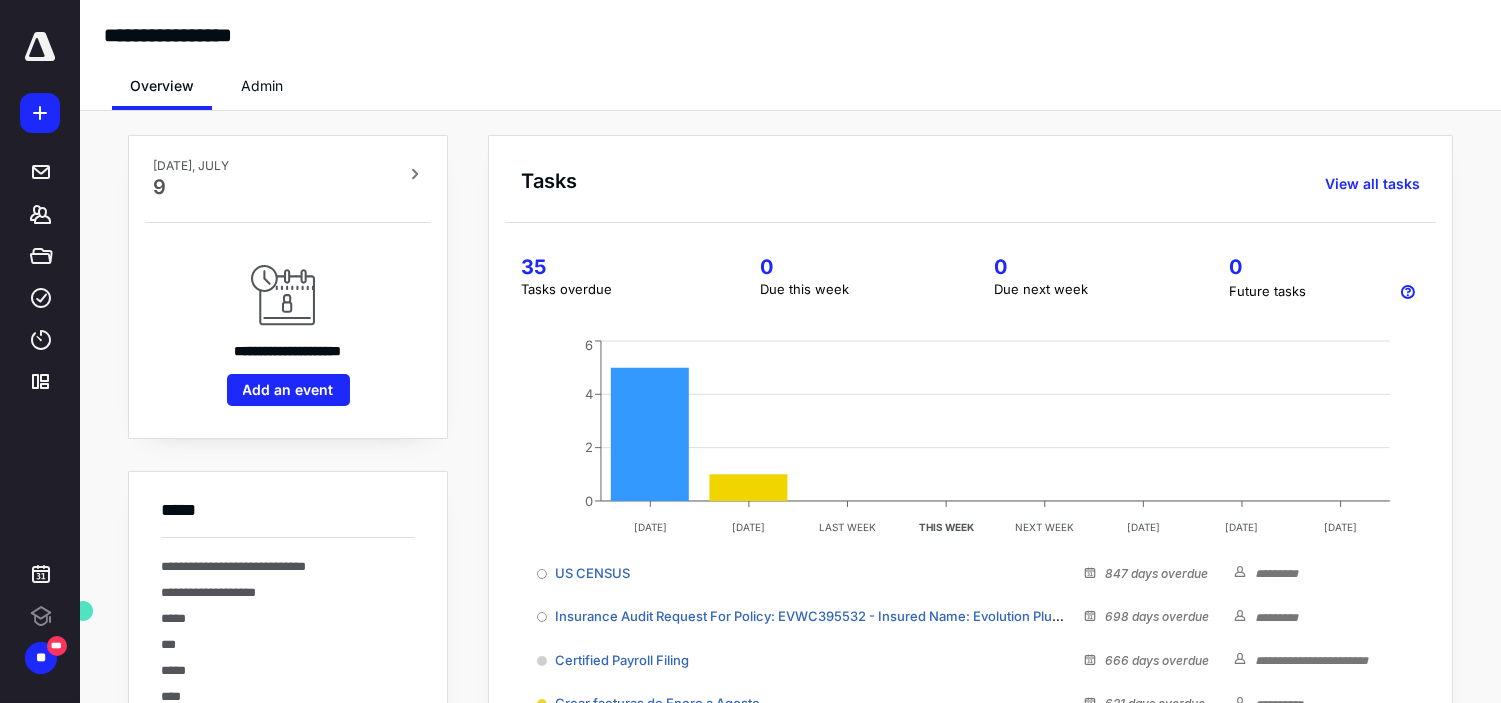 scroll, scrollTop: 0, scrollLeft: 0, axis: both 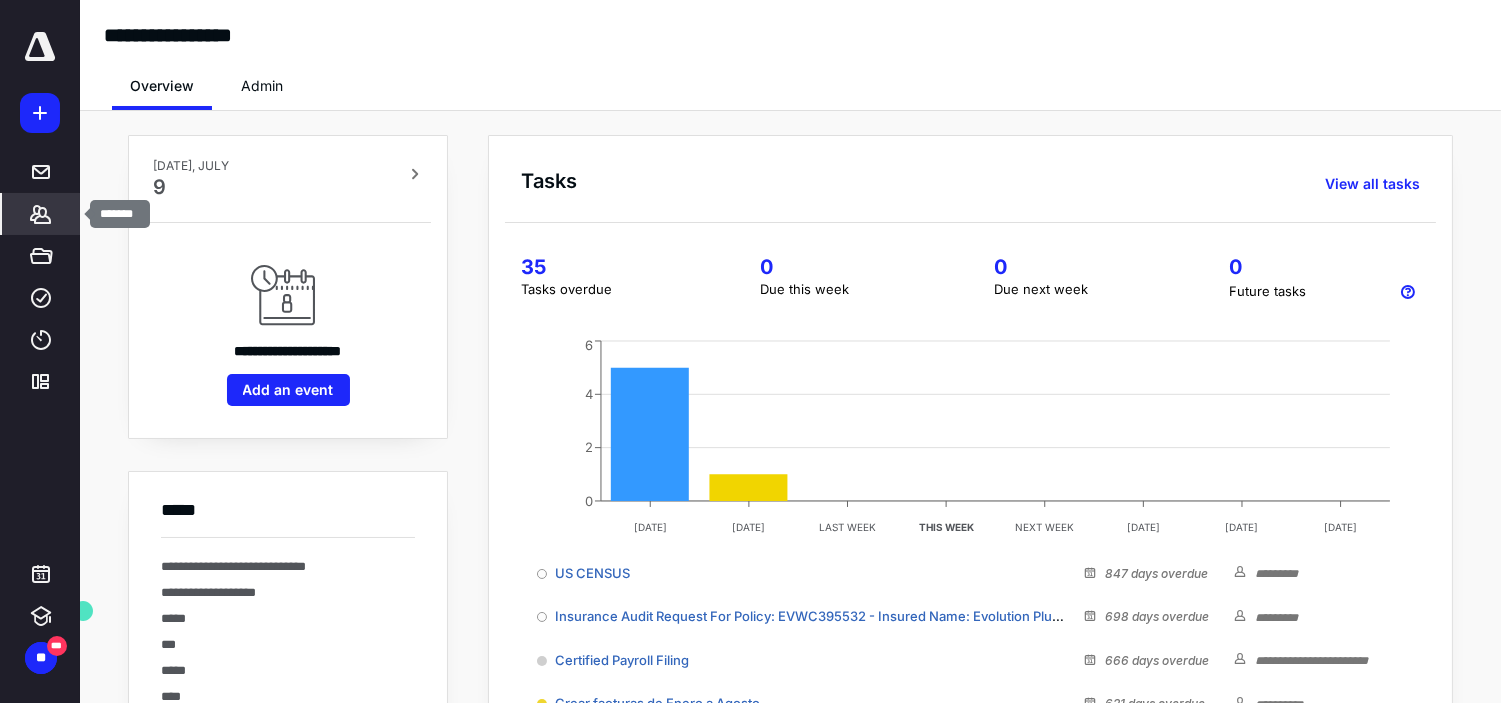 click 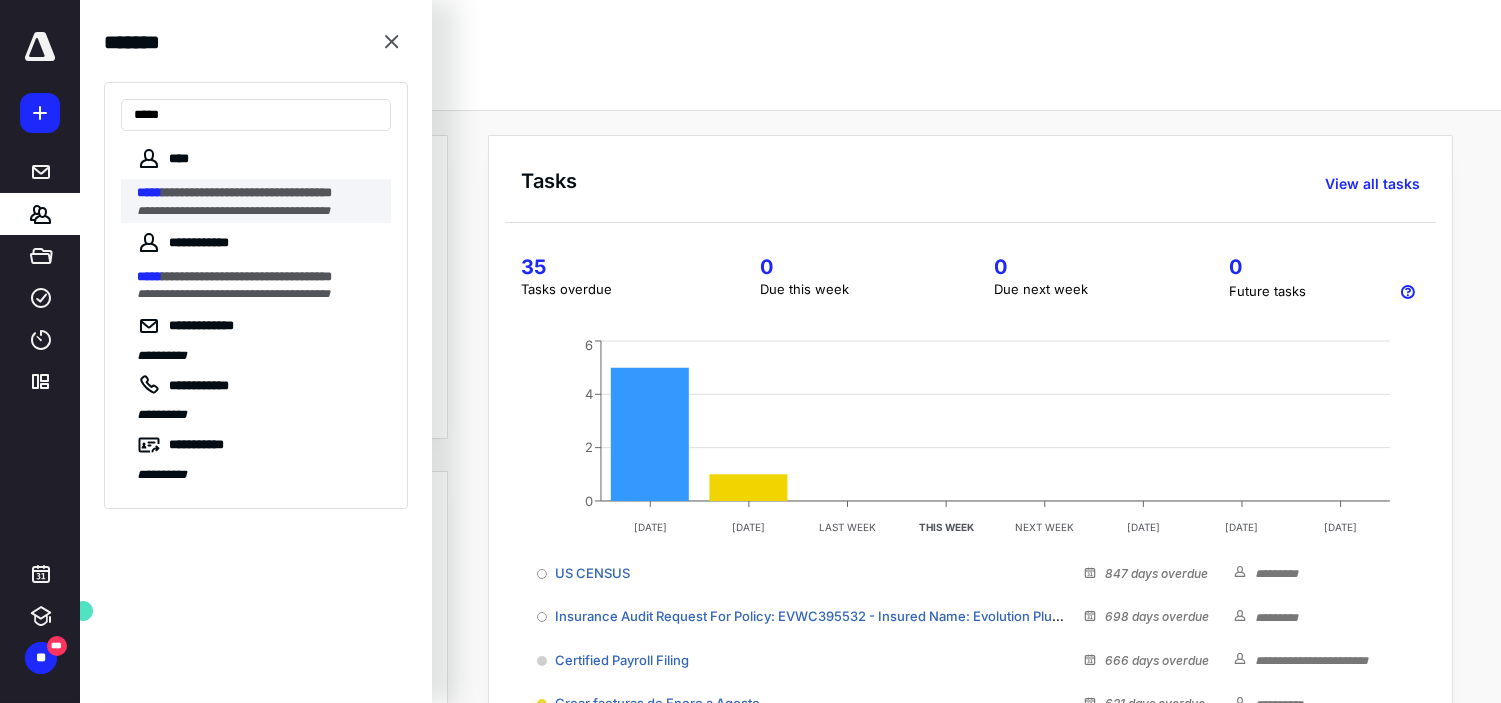 type on "*****" 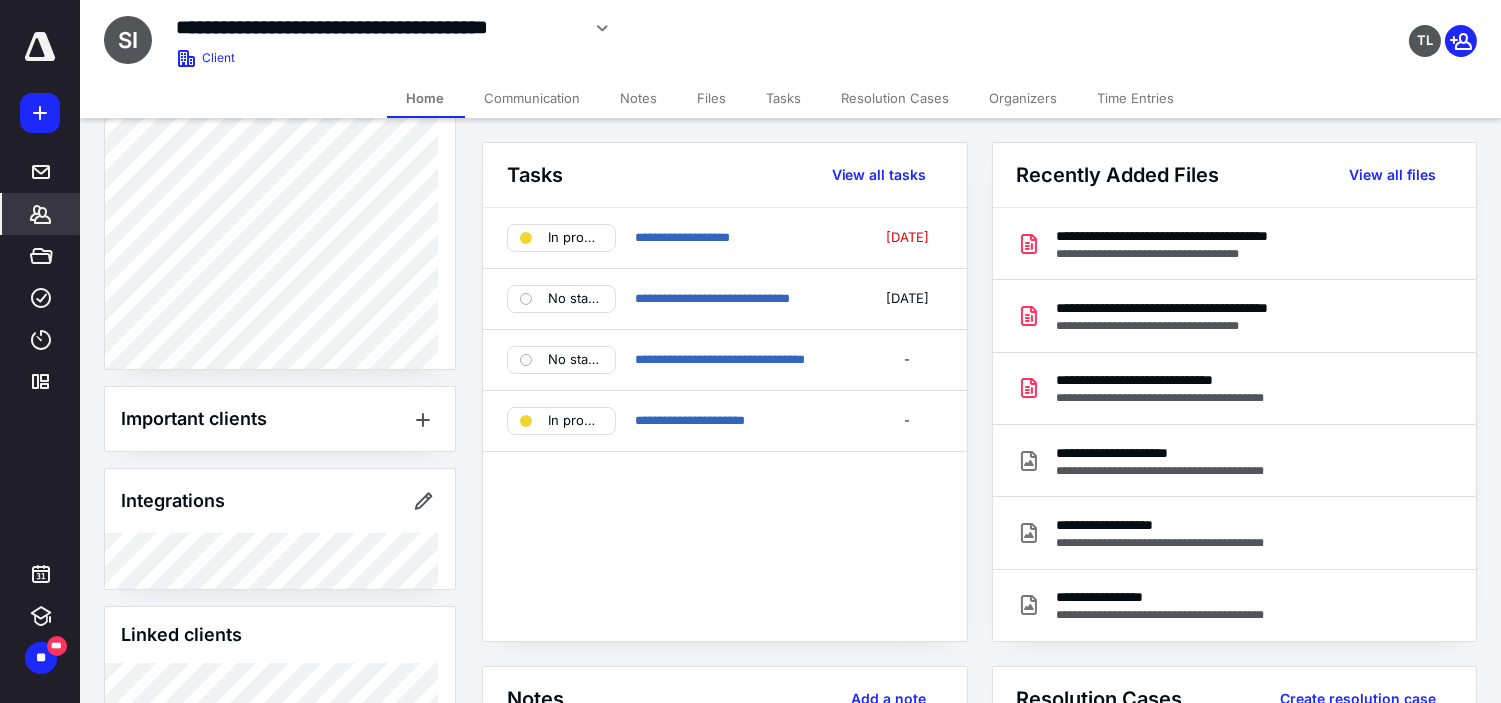 scroll, scrollTop: 907, scrollLeft: 0, axis: vertical 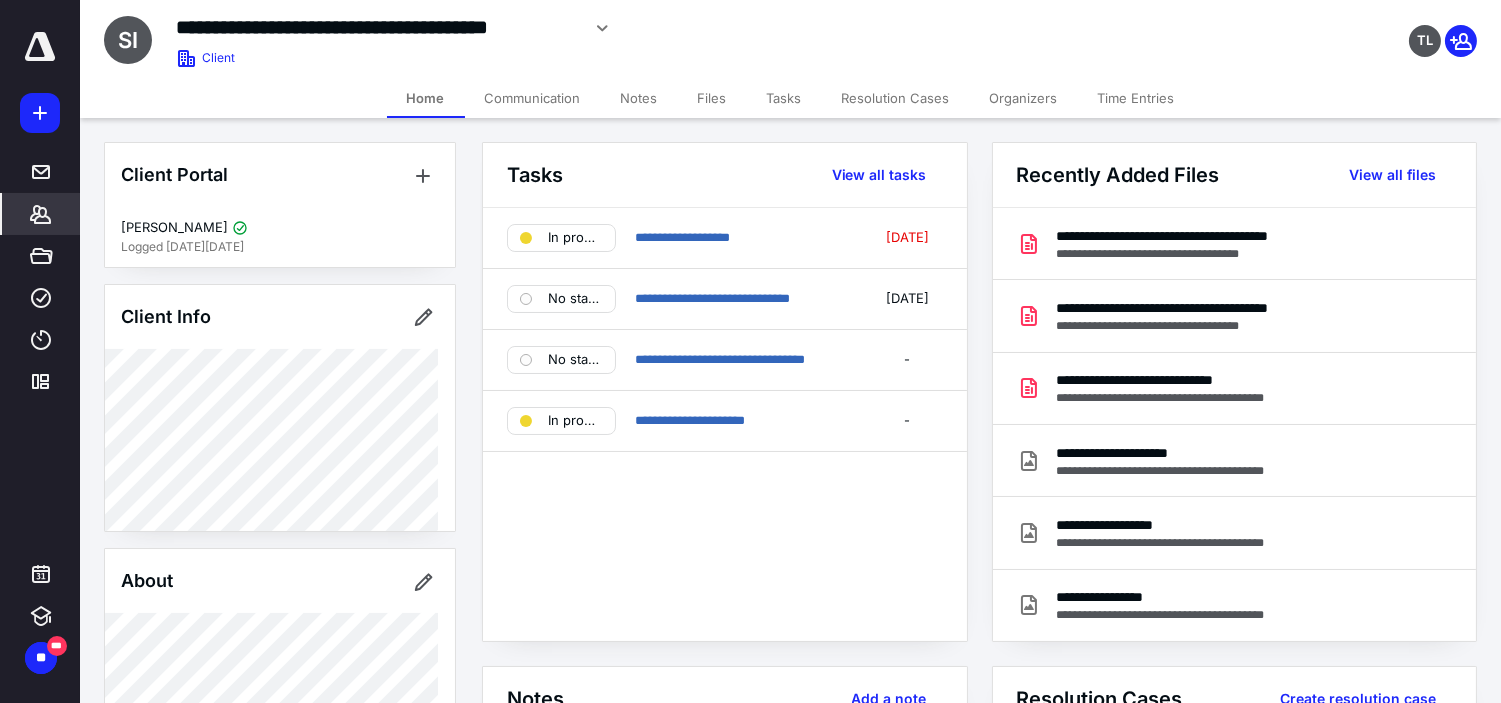click on "Files" at bounding box center [712, 98] 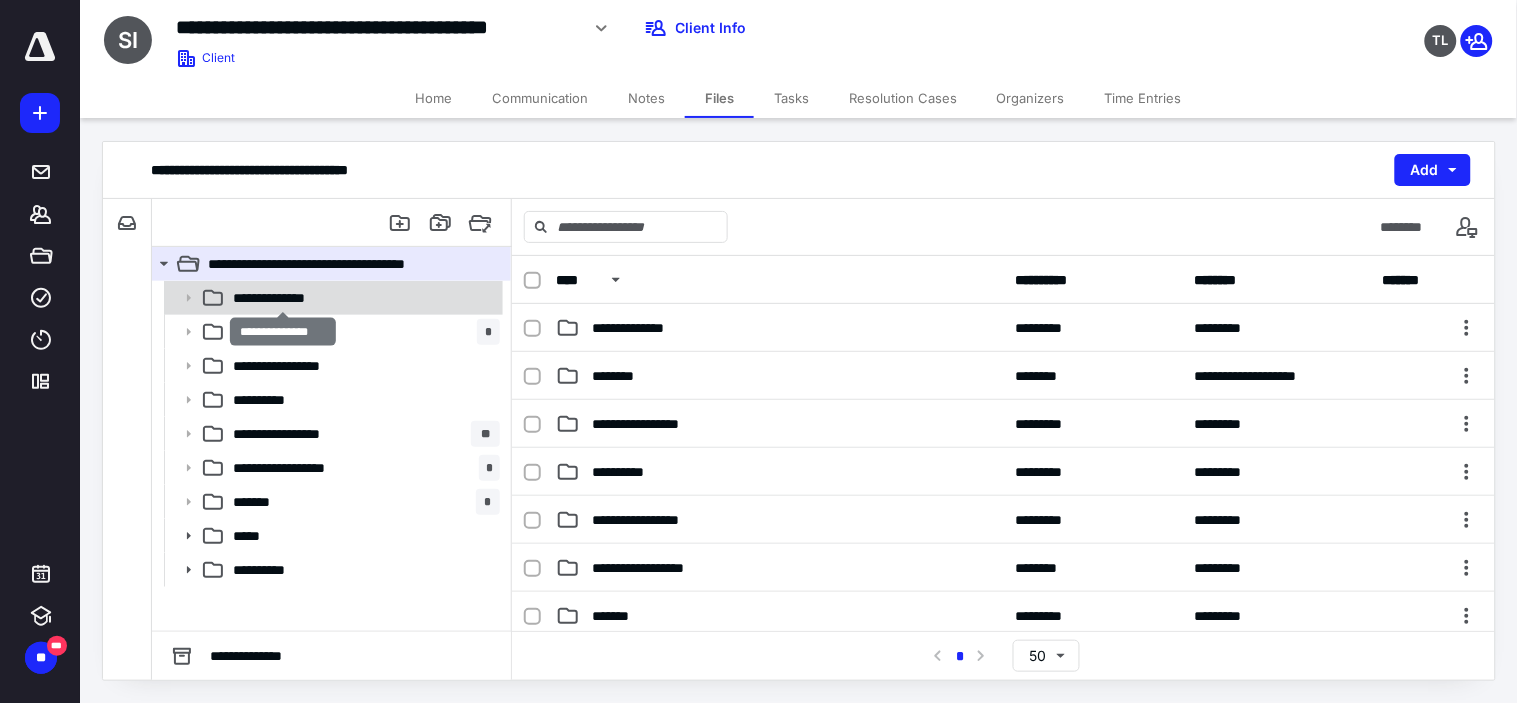 click on "**********" at bounding box center [282, 298] 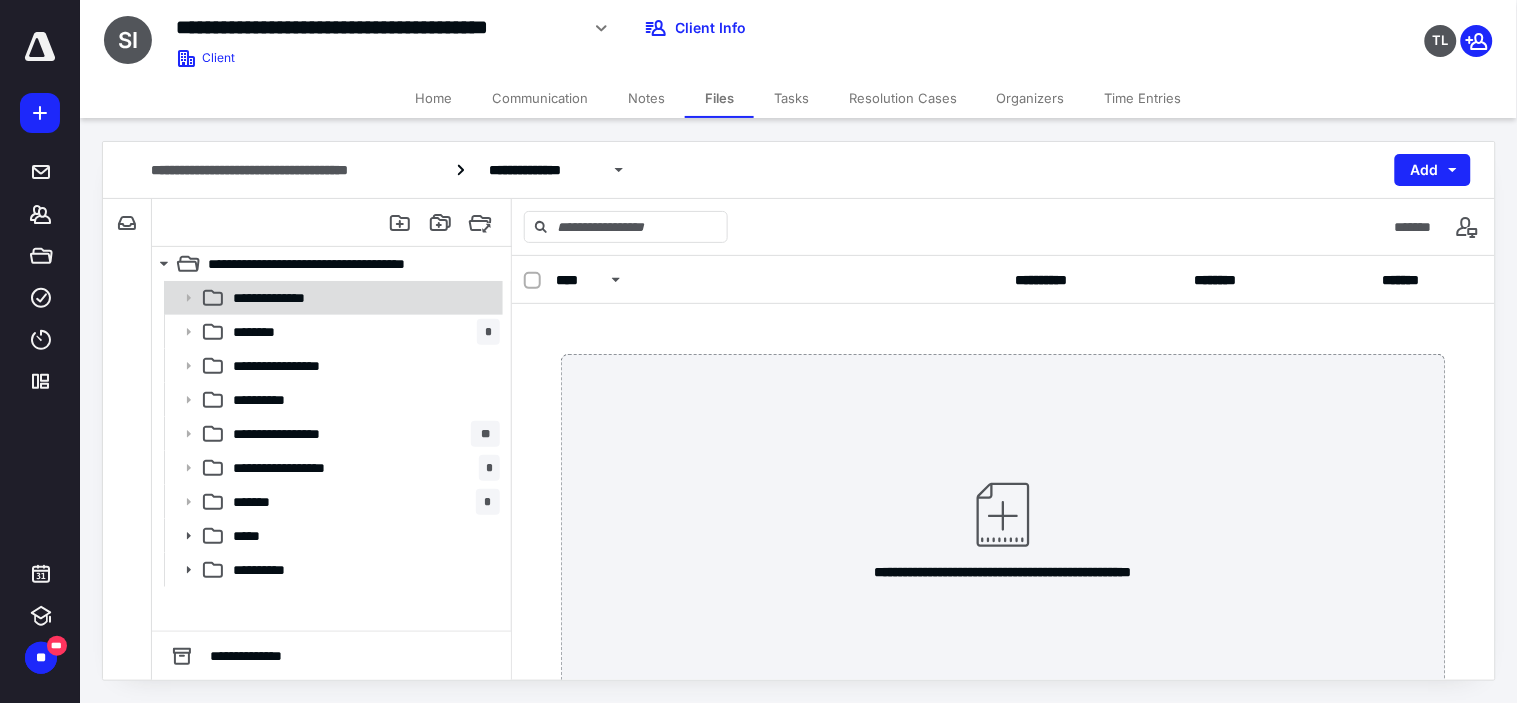 click 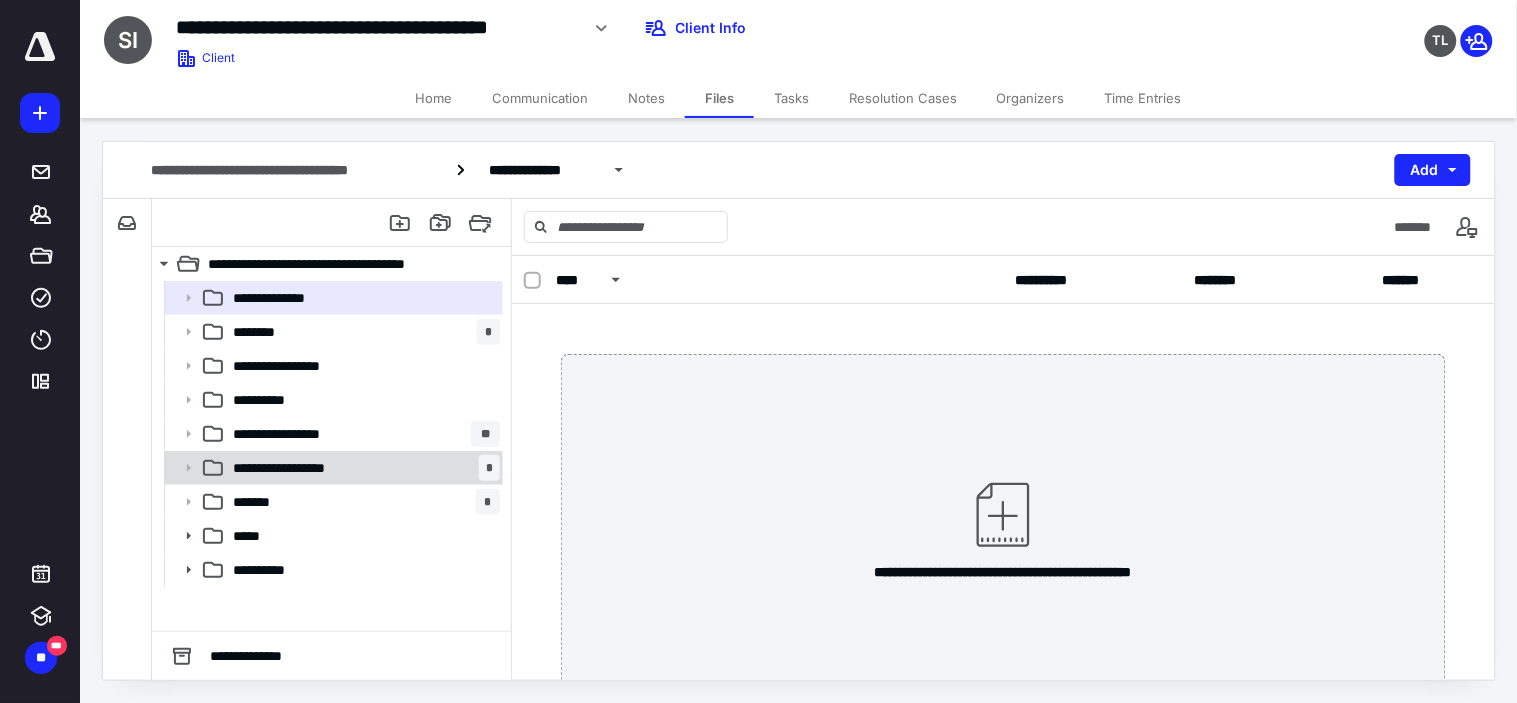 click 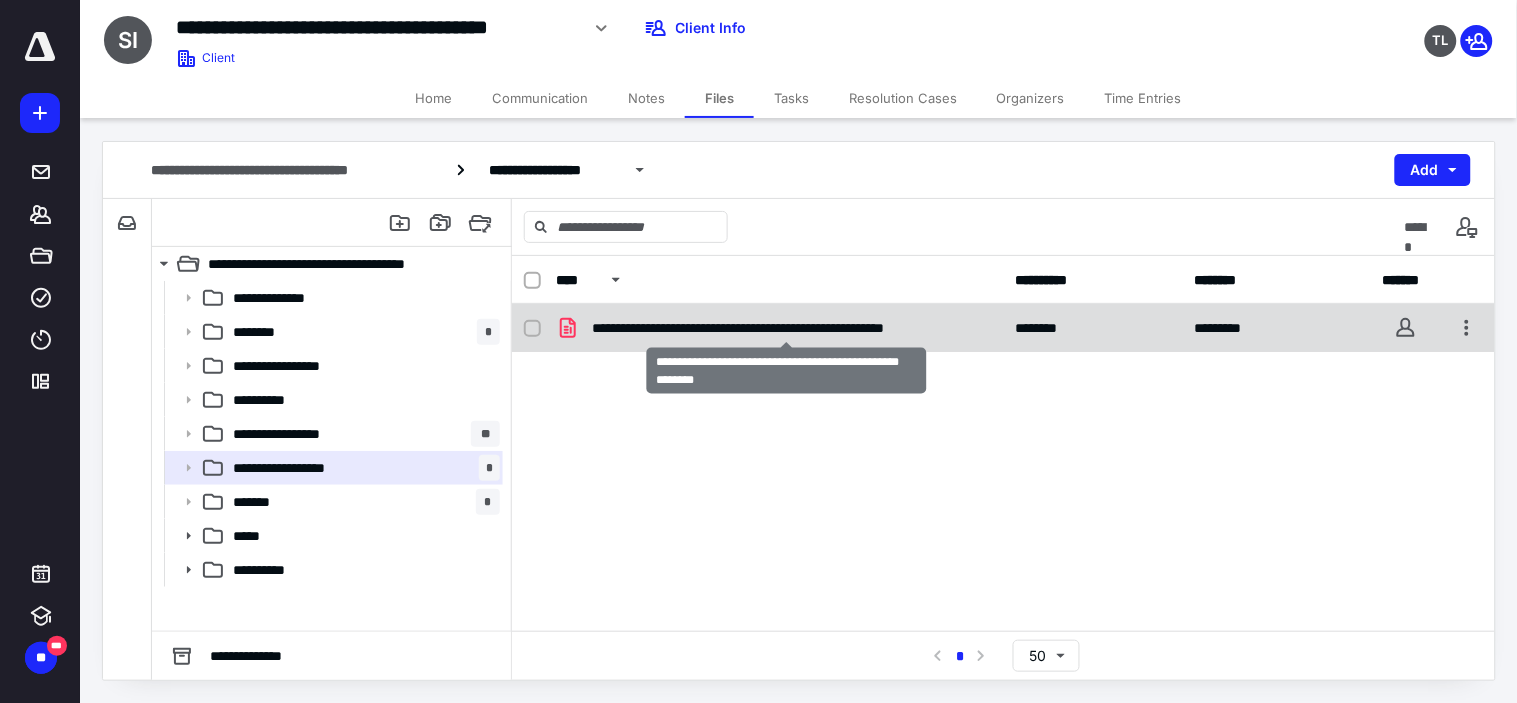 click on "**********" at bounding box center (787, 328) 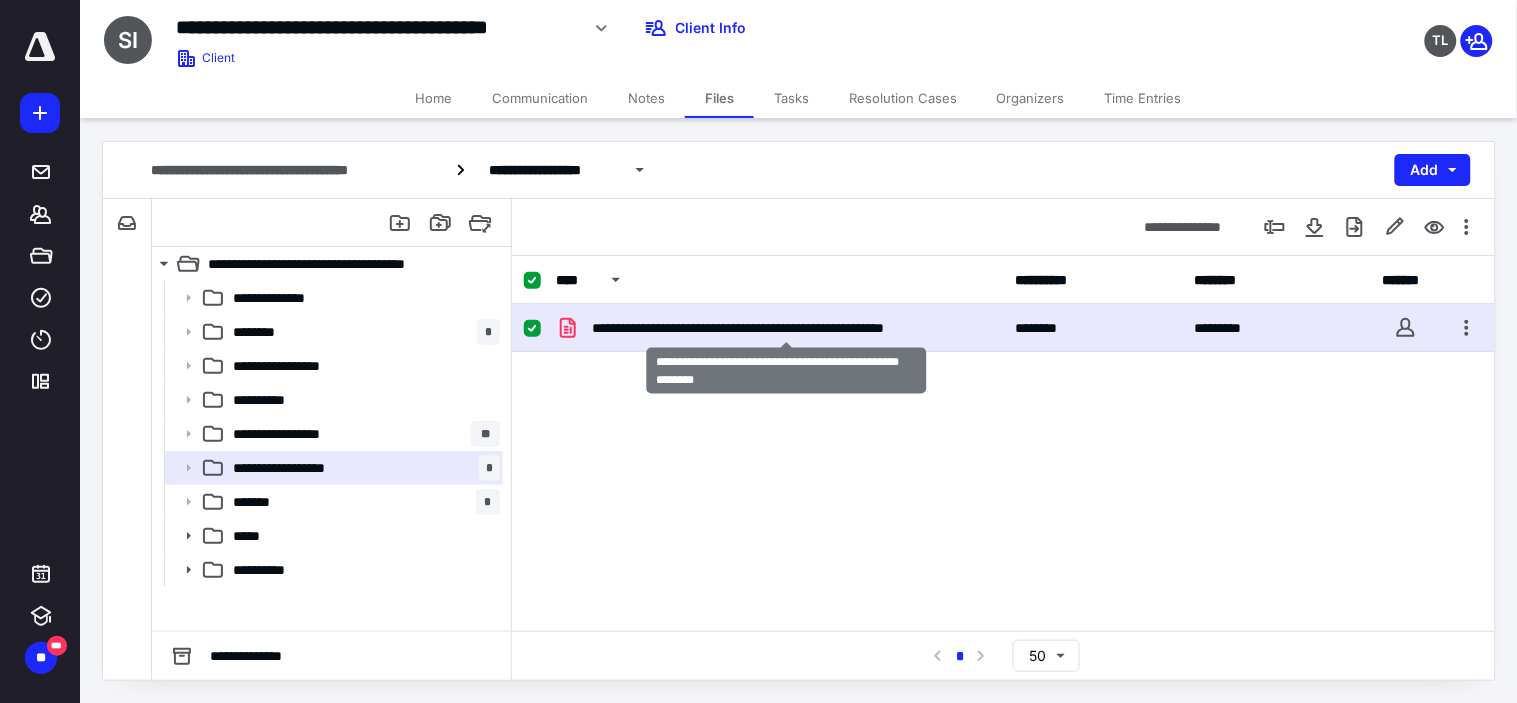 click on "**********" at bounding box center (787, 328) 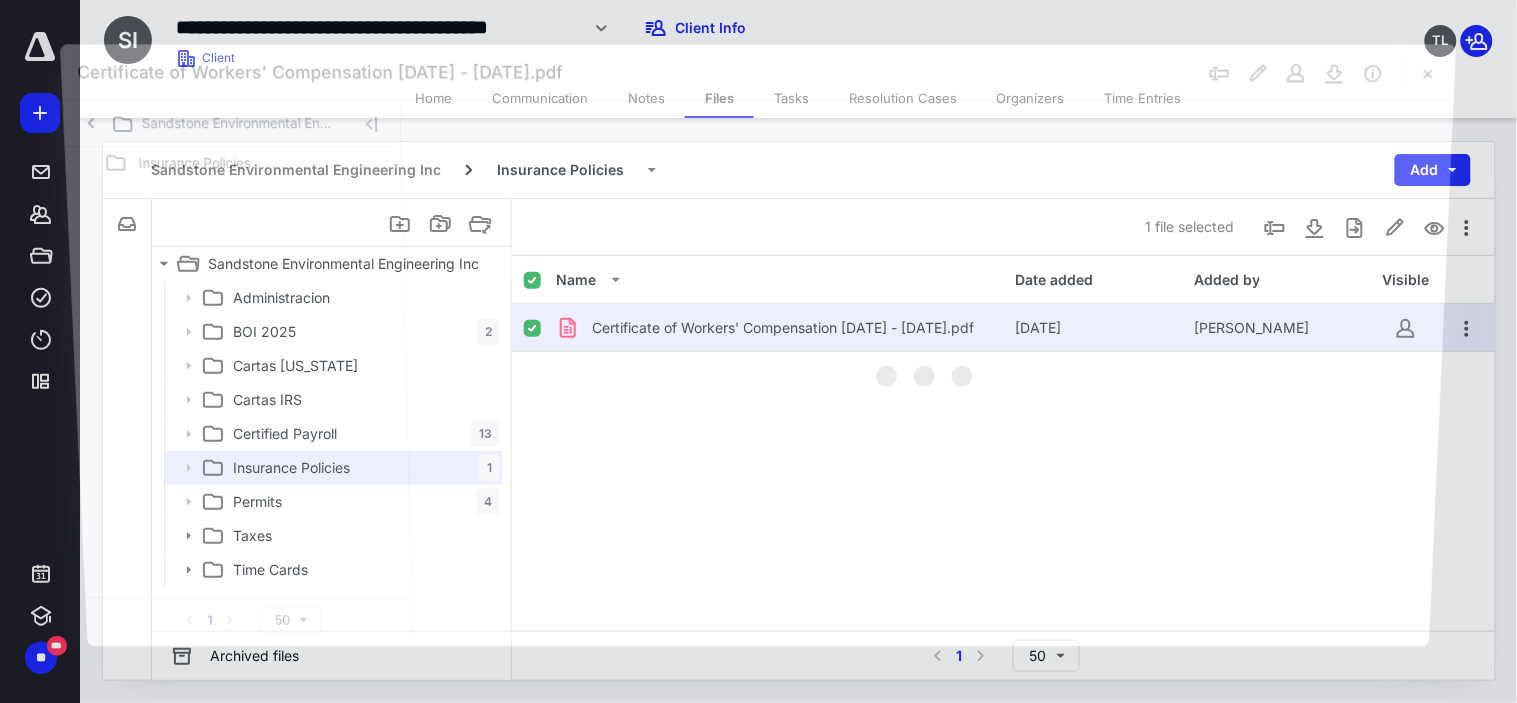click at bounding box center [927, 371] 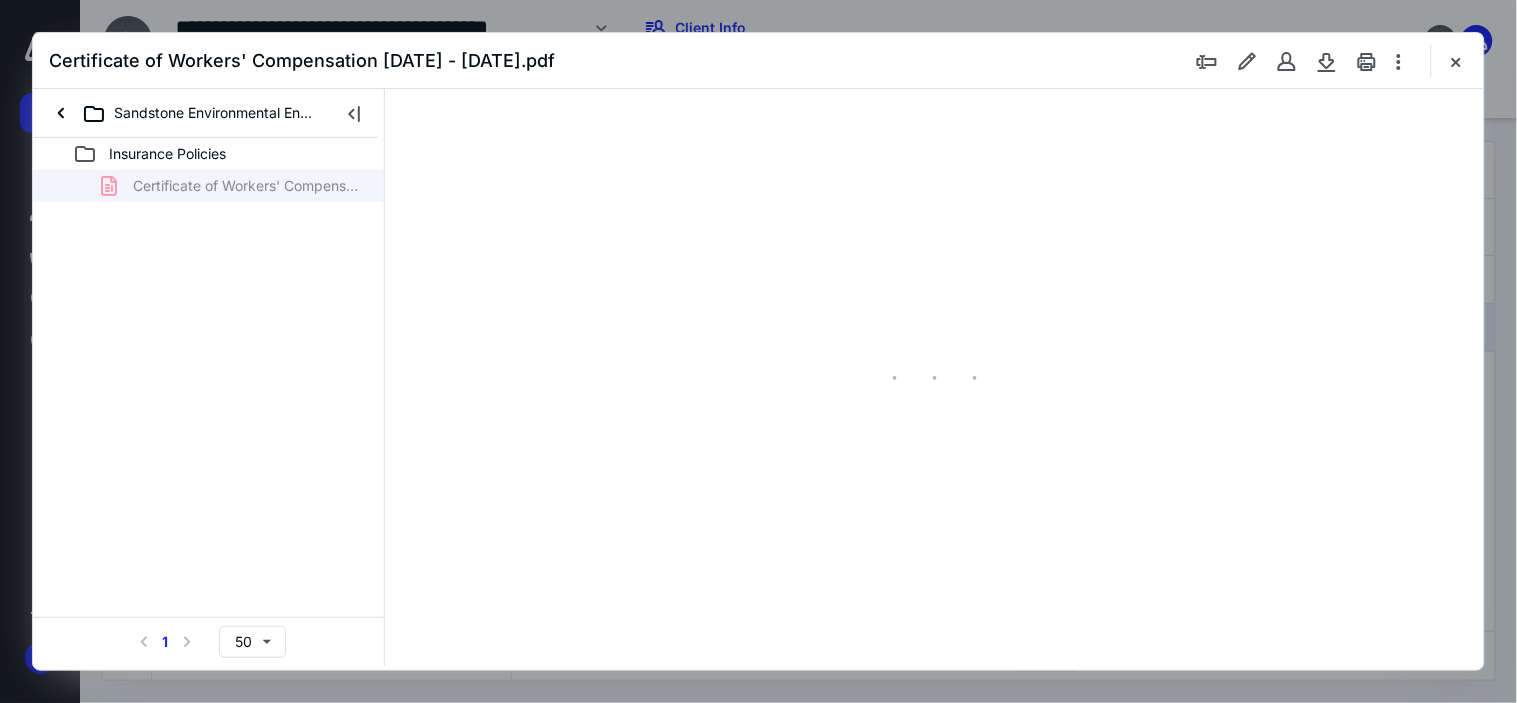 scroll, scrollTop: 0, scrollLeft: 0, axis: both 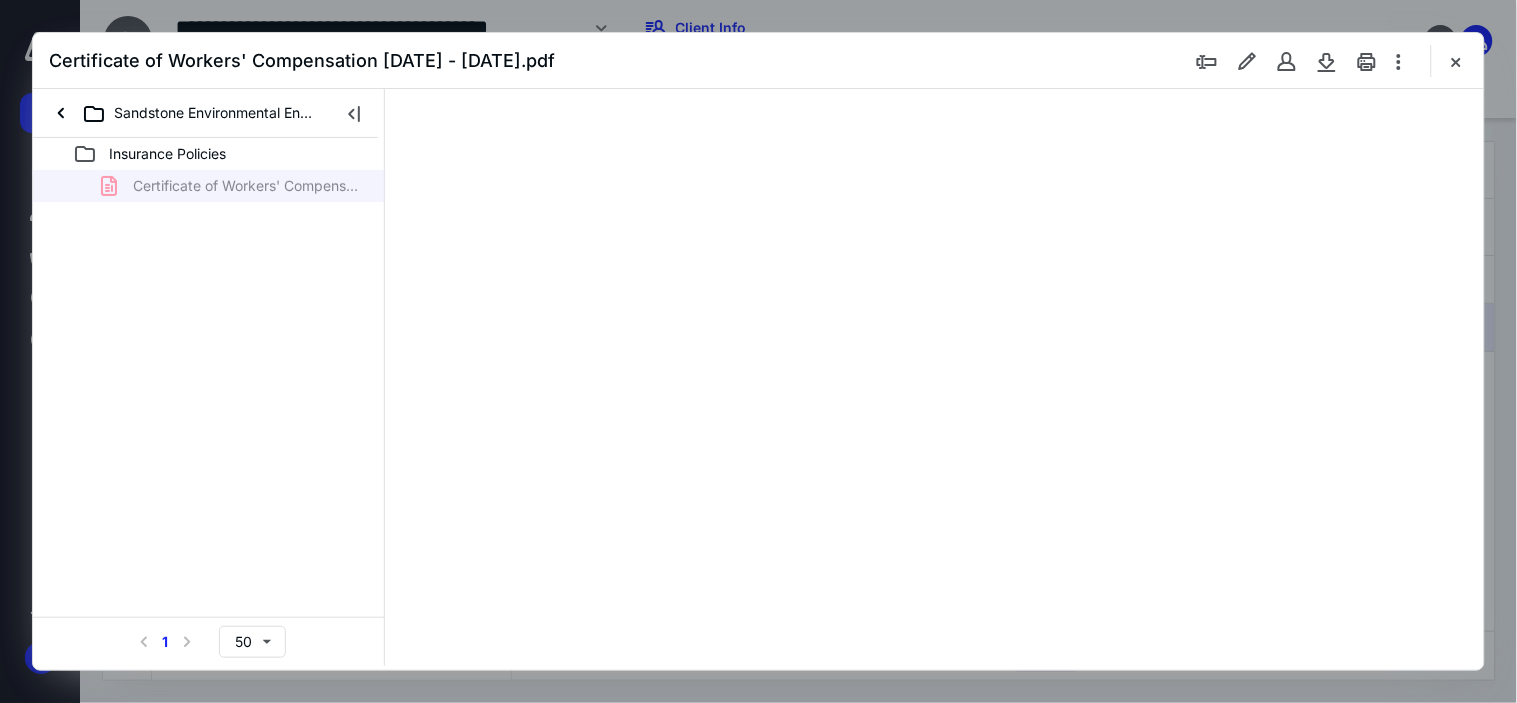 type on "63" 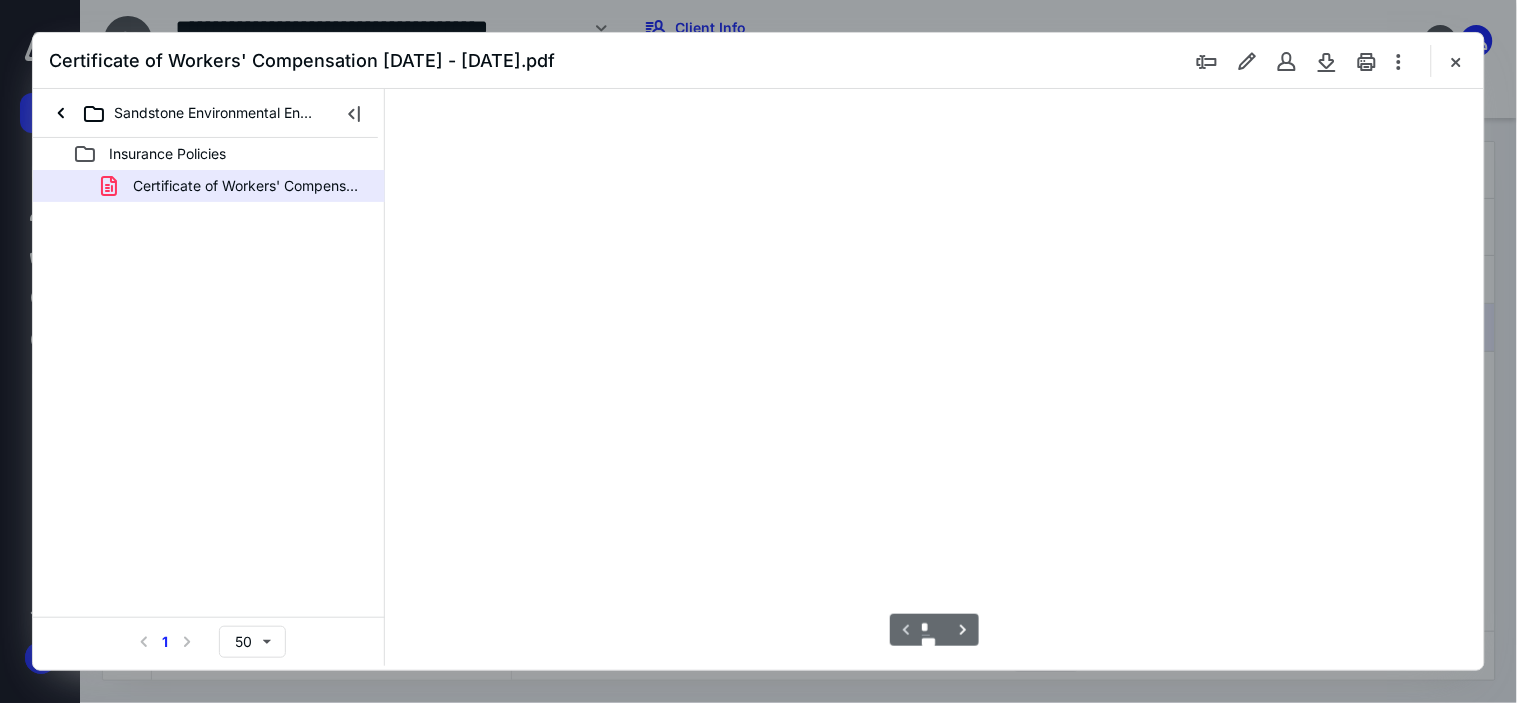 scroll, scrollTop: 78, scrollLeft: 0, axis: vertical 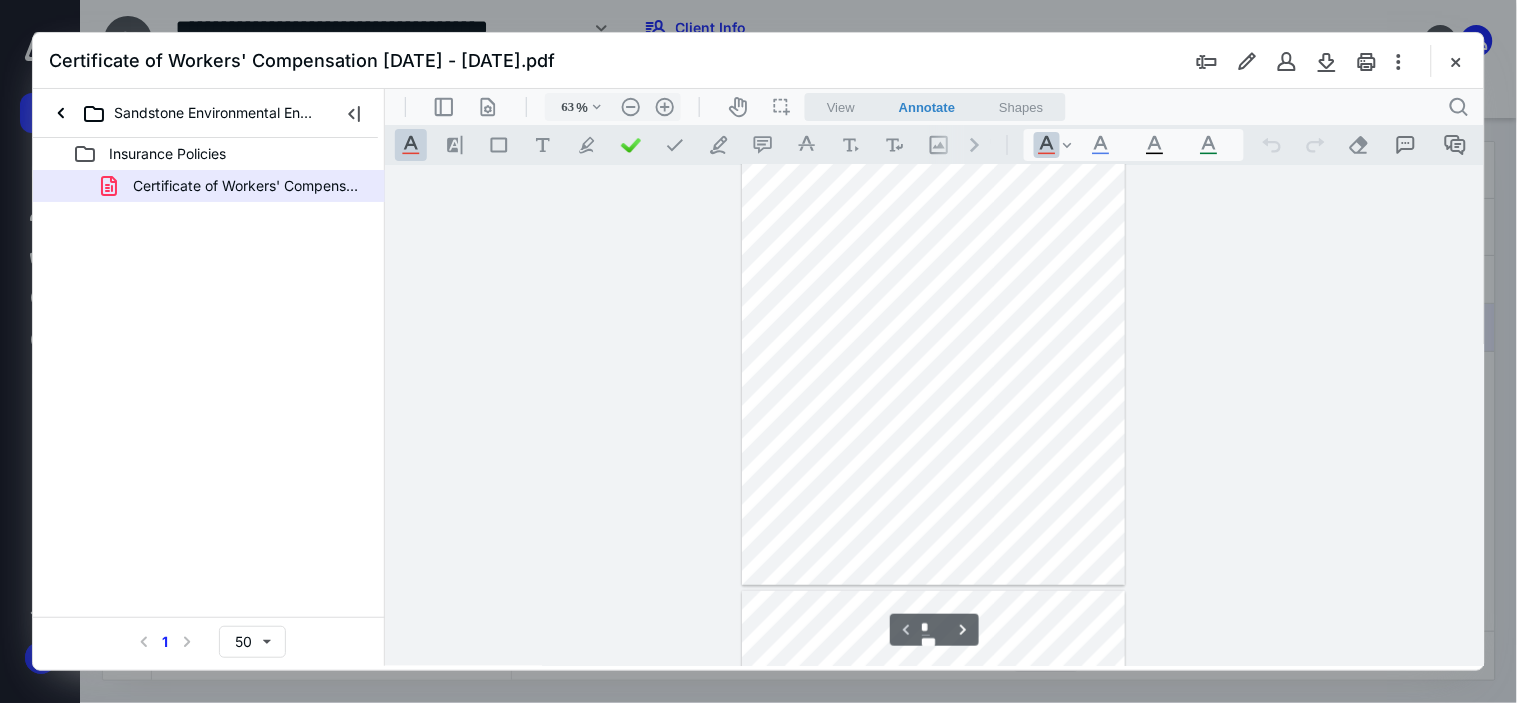 type on "*" 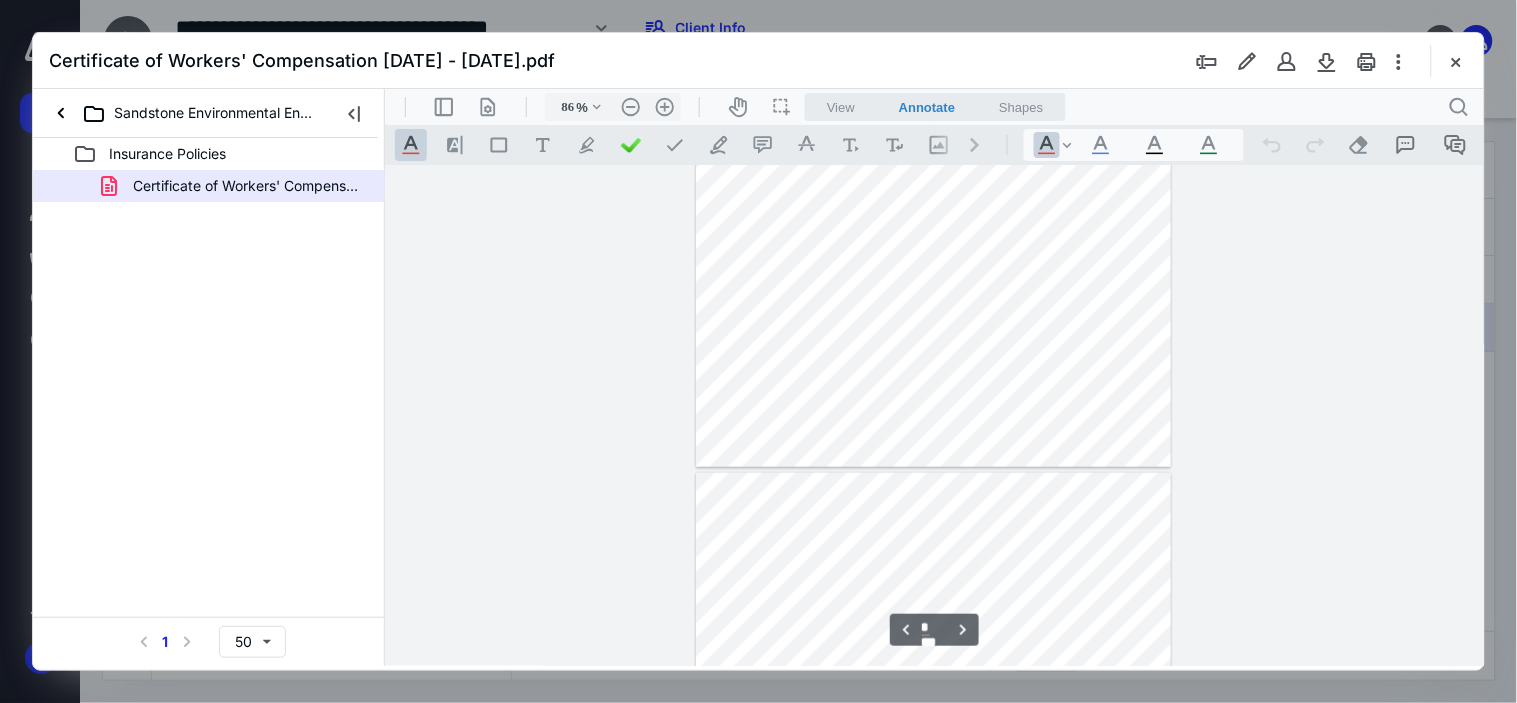 scroll, scrollTop: 798, scrollLeft: 0, axis: vertical 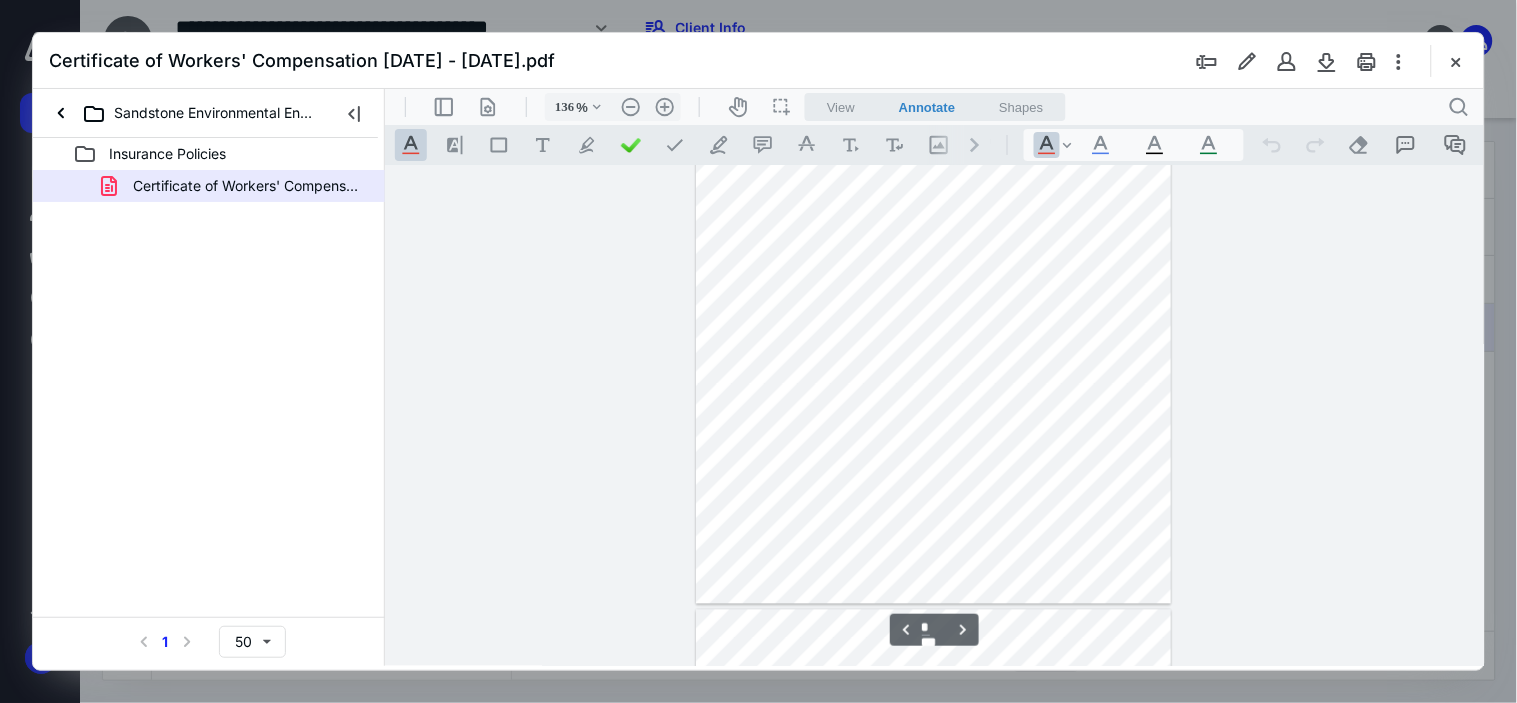 type on "111" 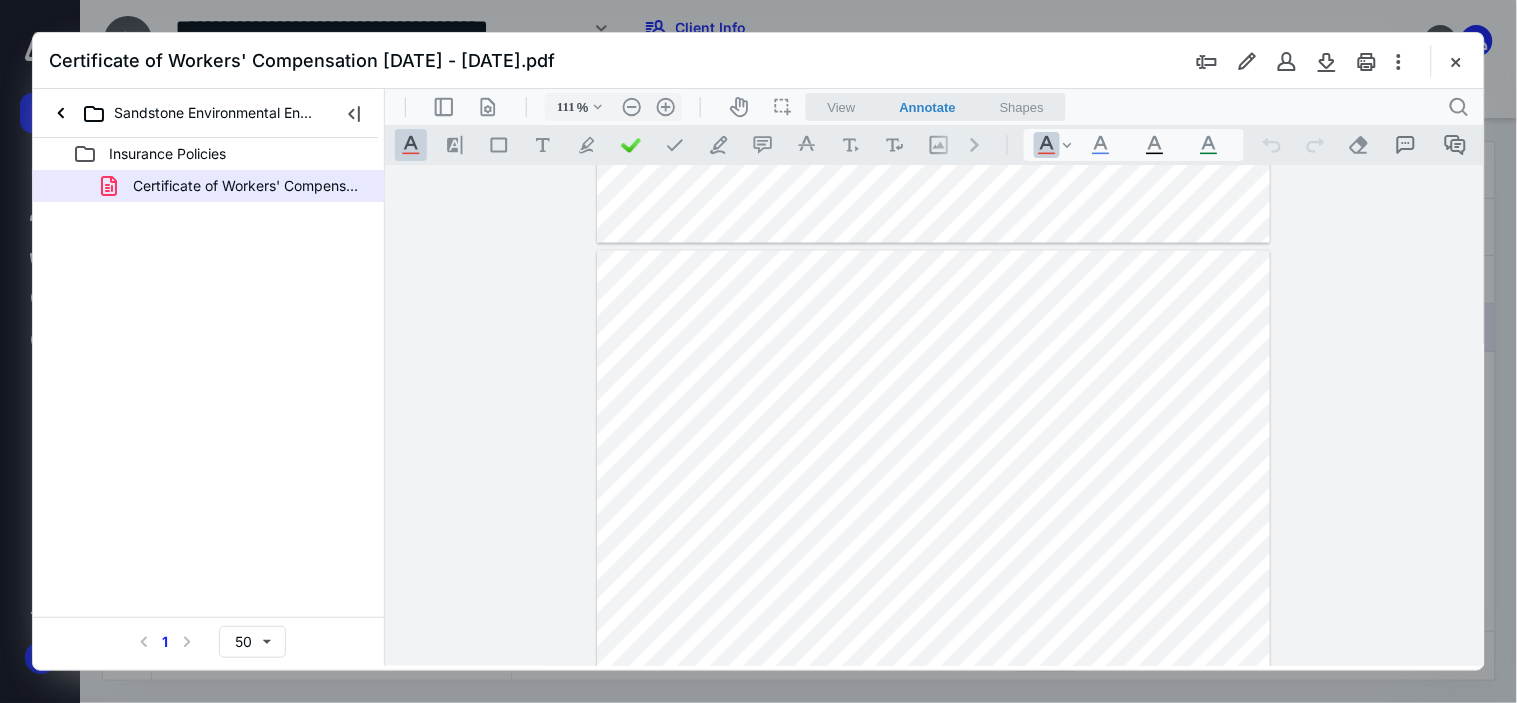 type on "*" 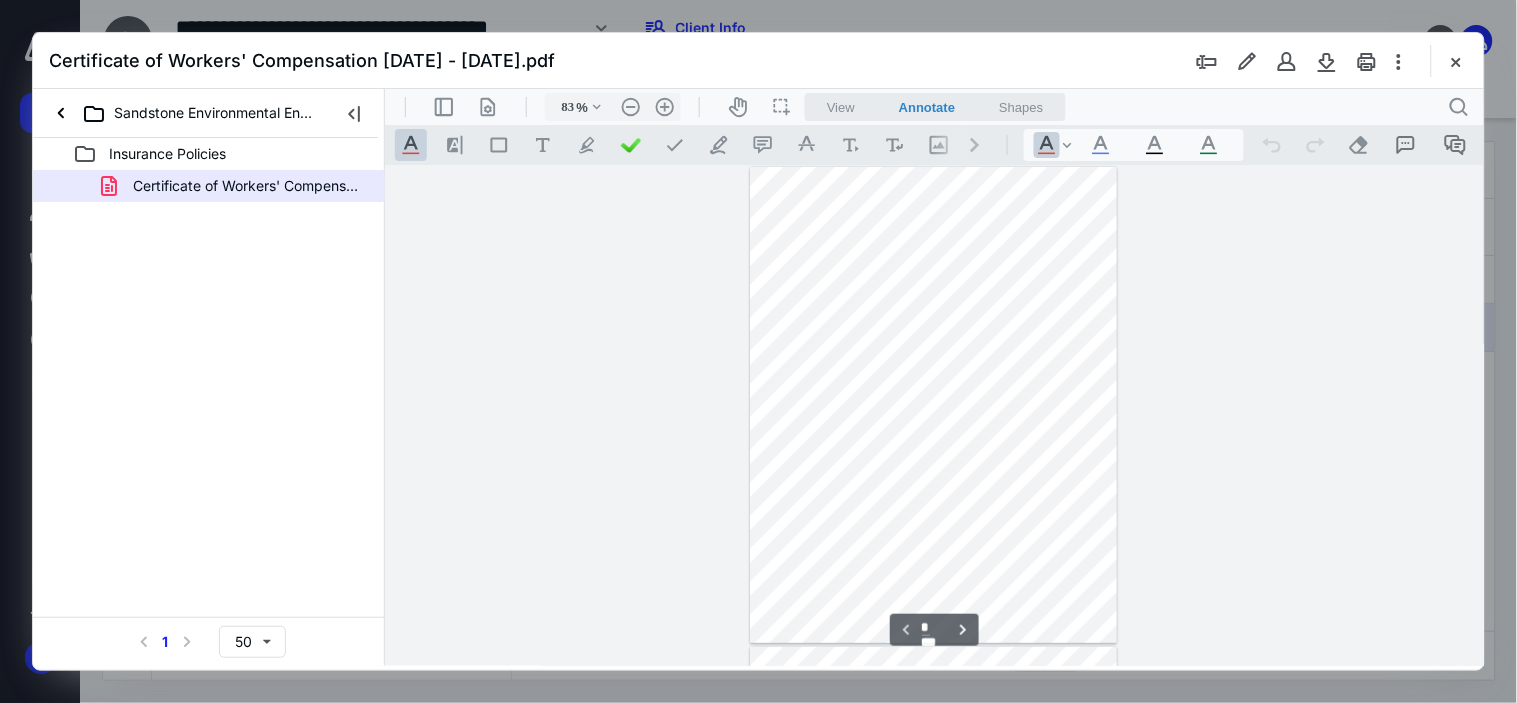scroll, scrollTop: 255, scrollLeft: 0, axis: vertical 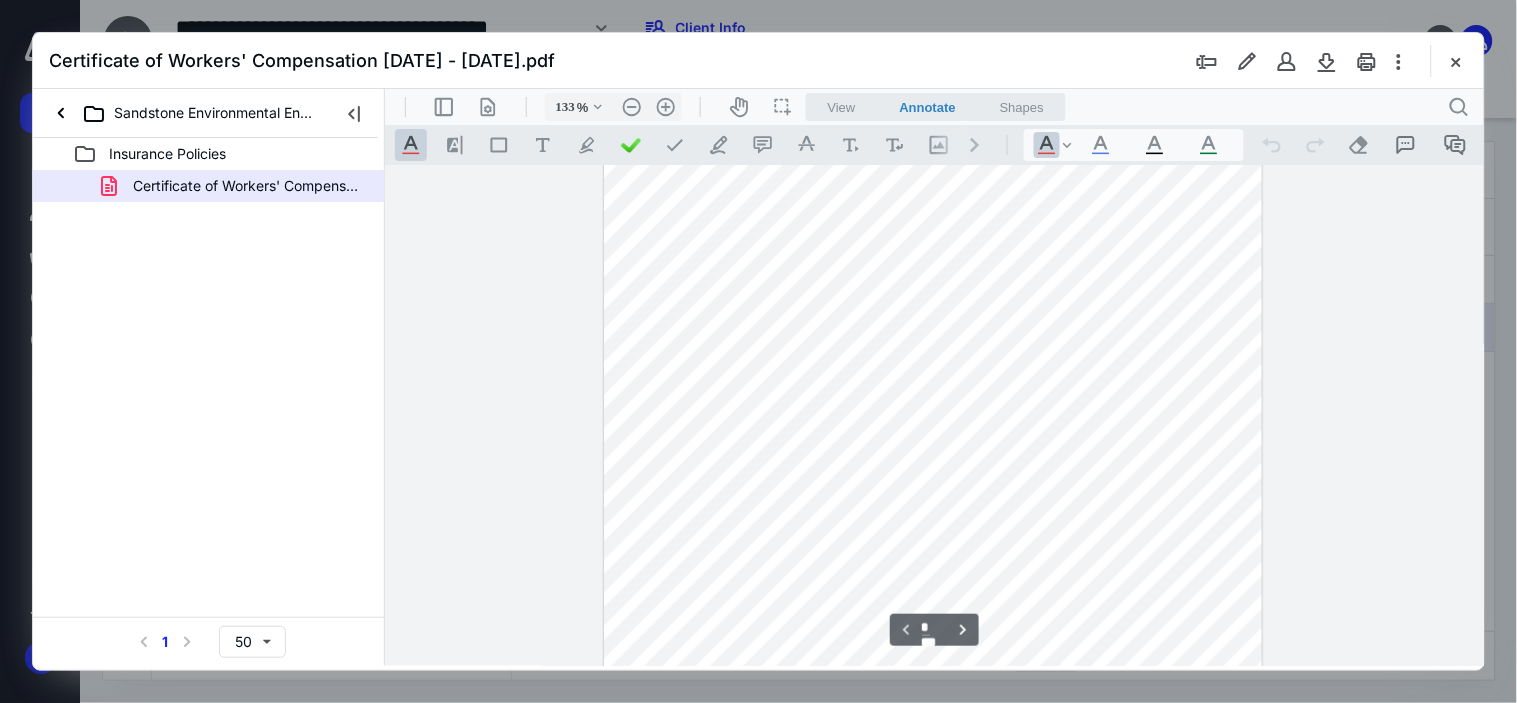 type on "158" 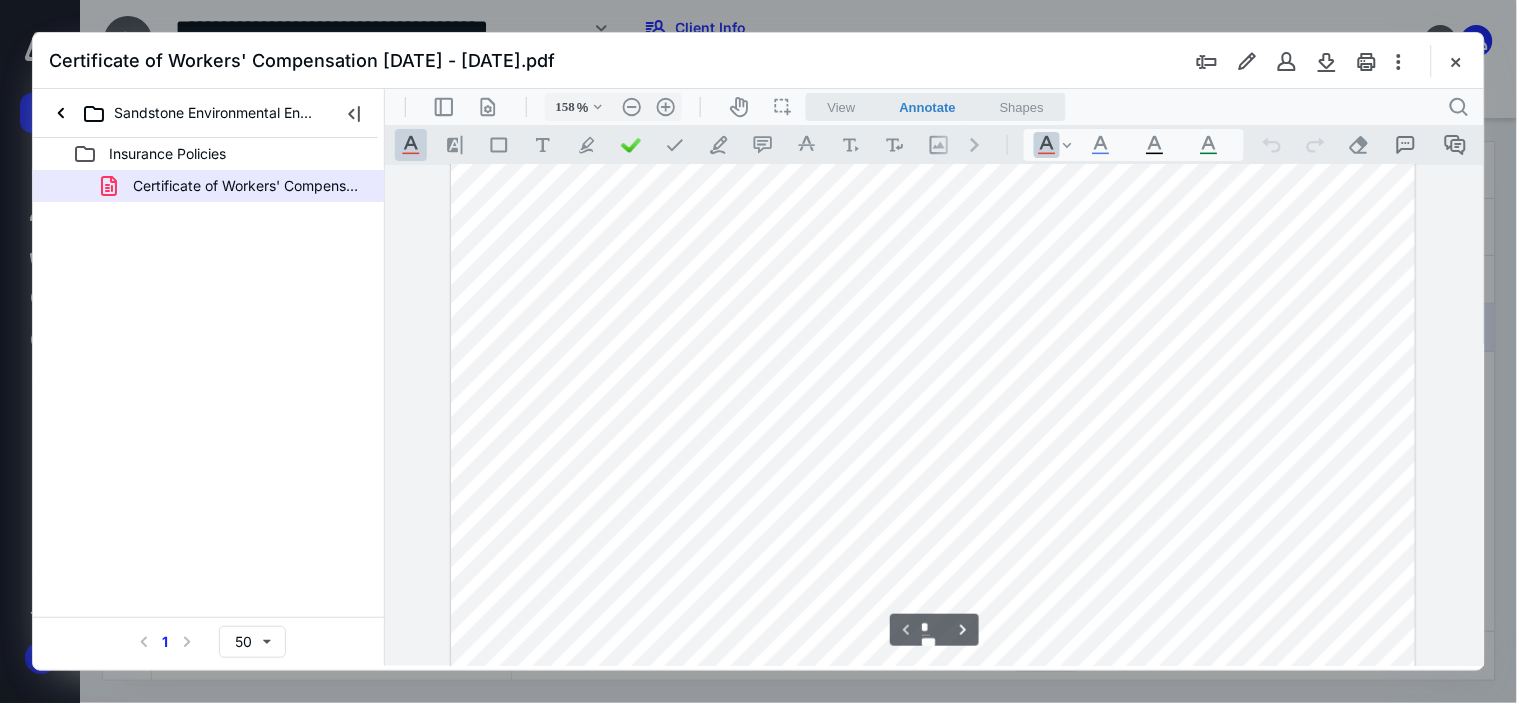 scroll, scrollTop: 0, scrollLeft: 0, axis: both 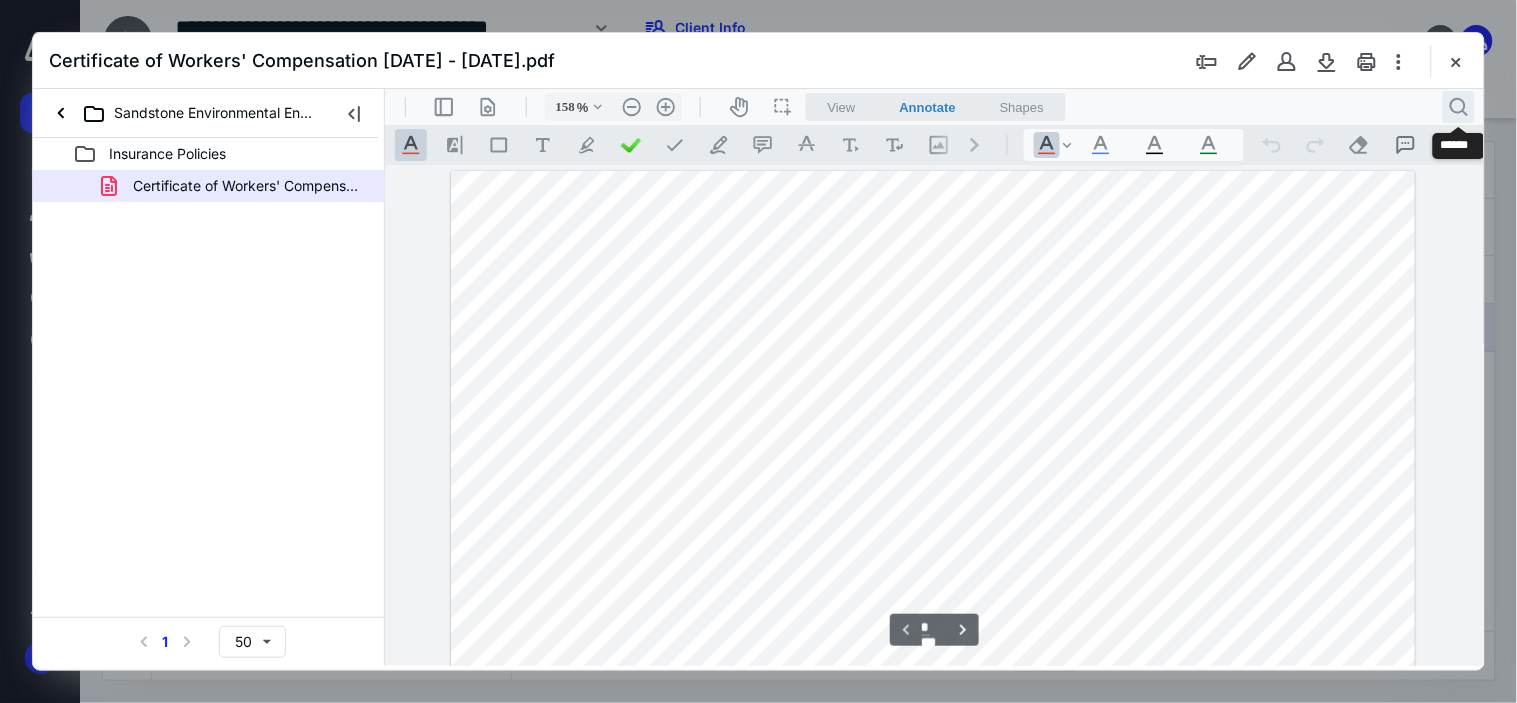 click on ".cls-1{fill:#abb0c4;} icon - header - search" at bounding box center [1458, 106] 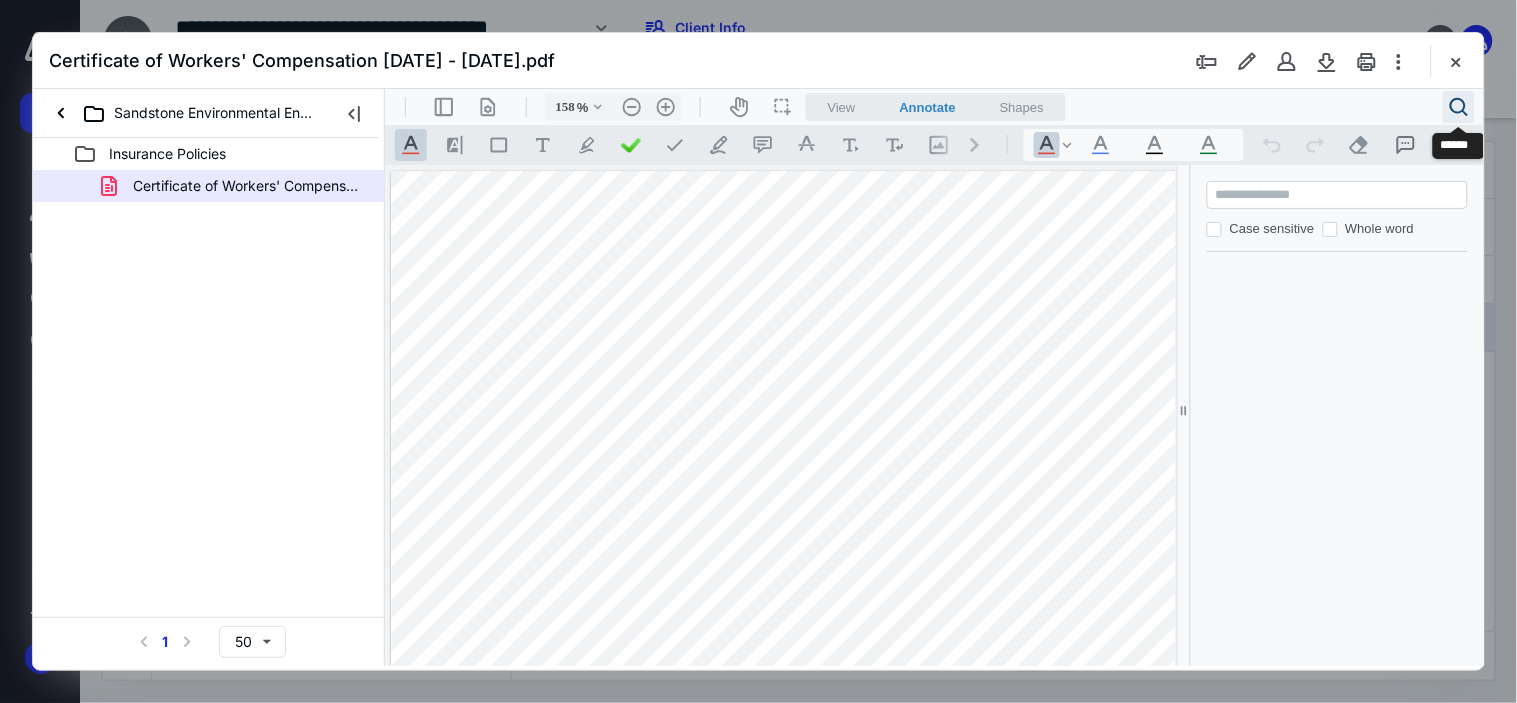 click on ".cls-1{fill:#abb0c4;} icon - header - search" at bounding box center [1458, 106] 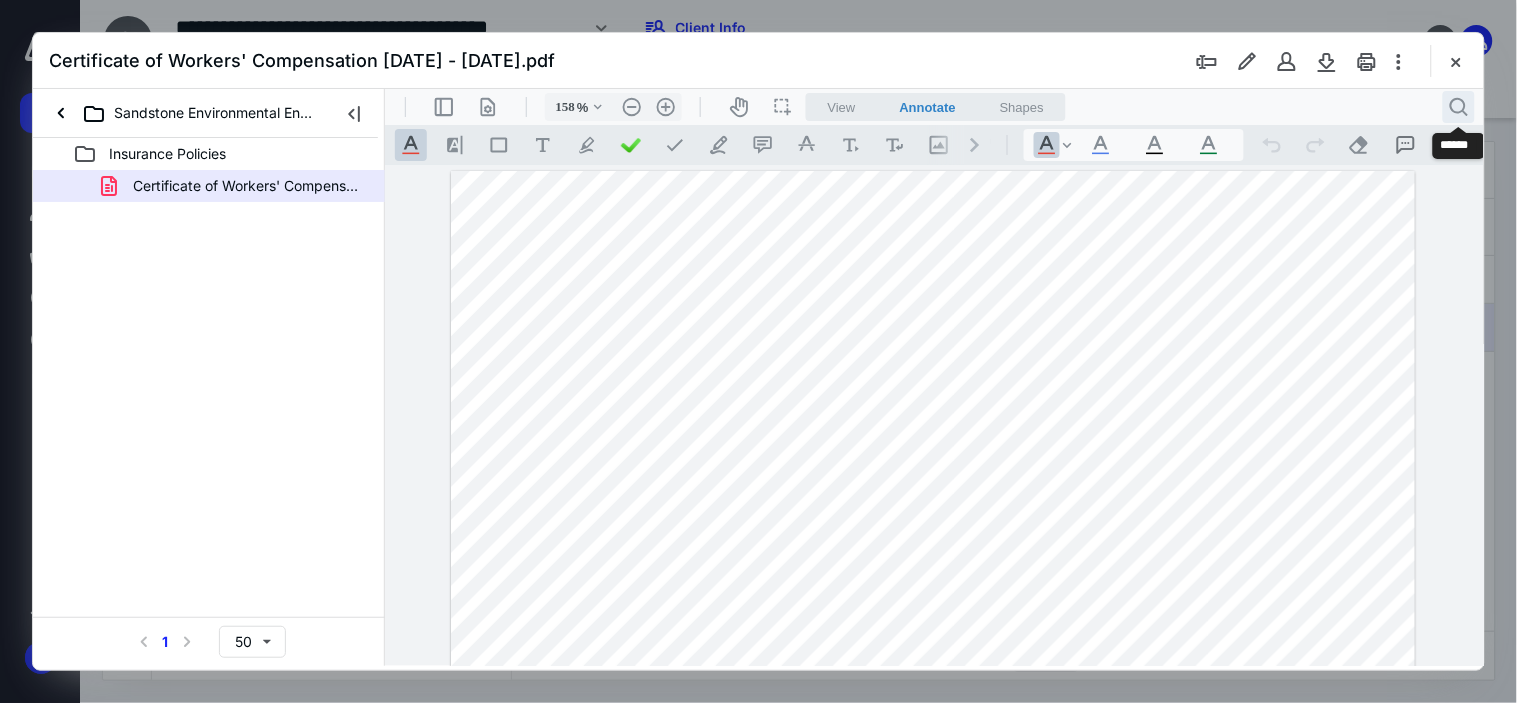 click on ".cls-1{fill:#abb0c4;} icon - header - search" at bounding box center (1458, 106) 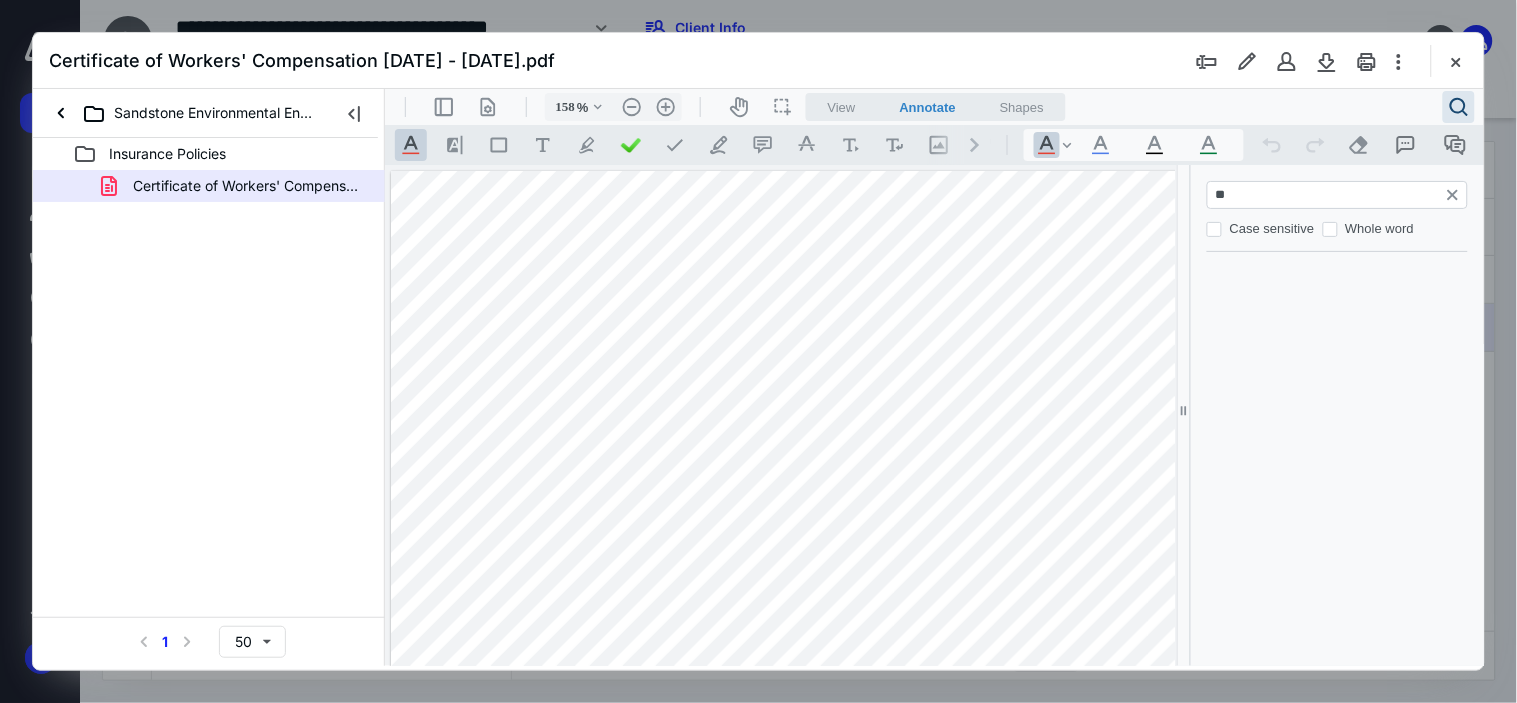 type on "***" 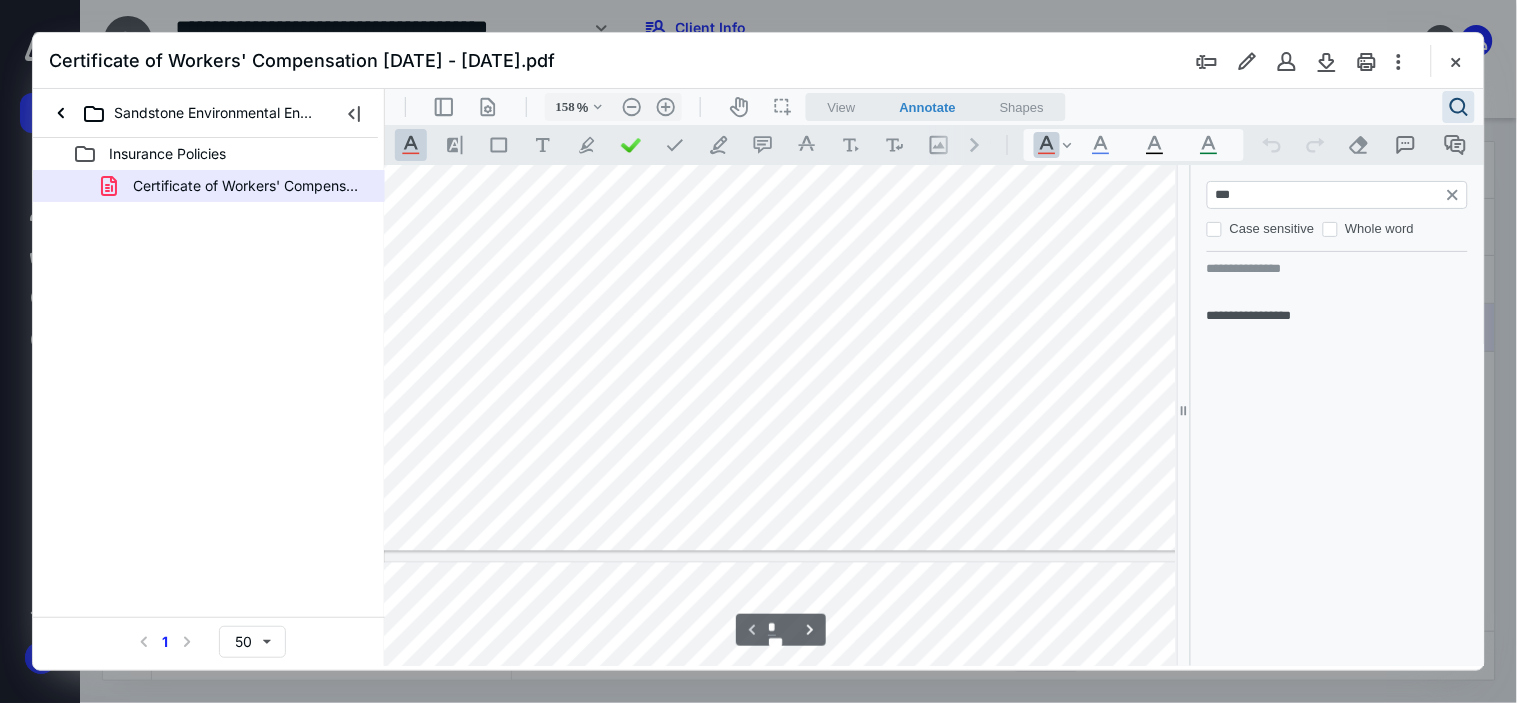 type on "*" 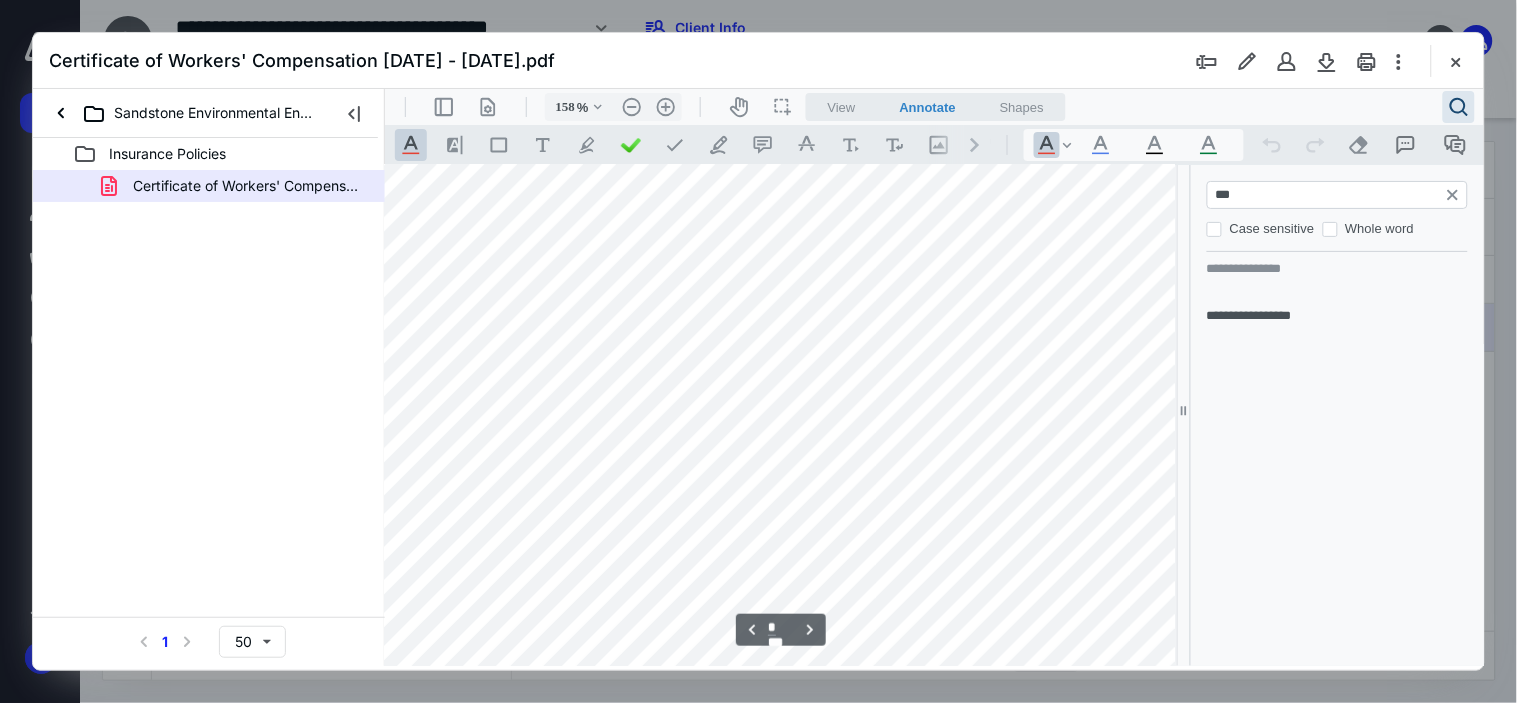 scroll, scrollTop: 1652, scrollLeft: 18, axis: both 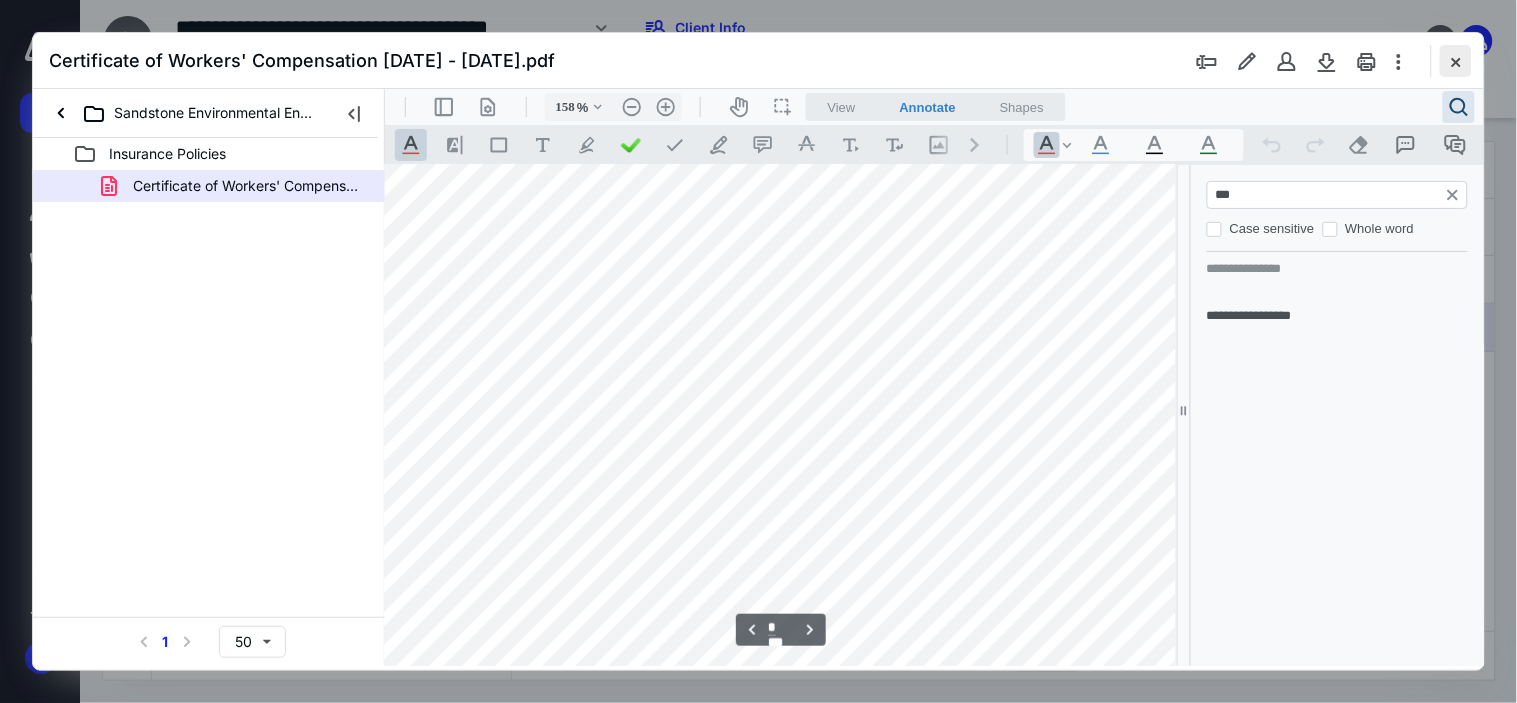 type on "***" 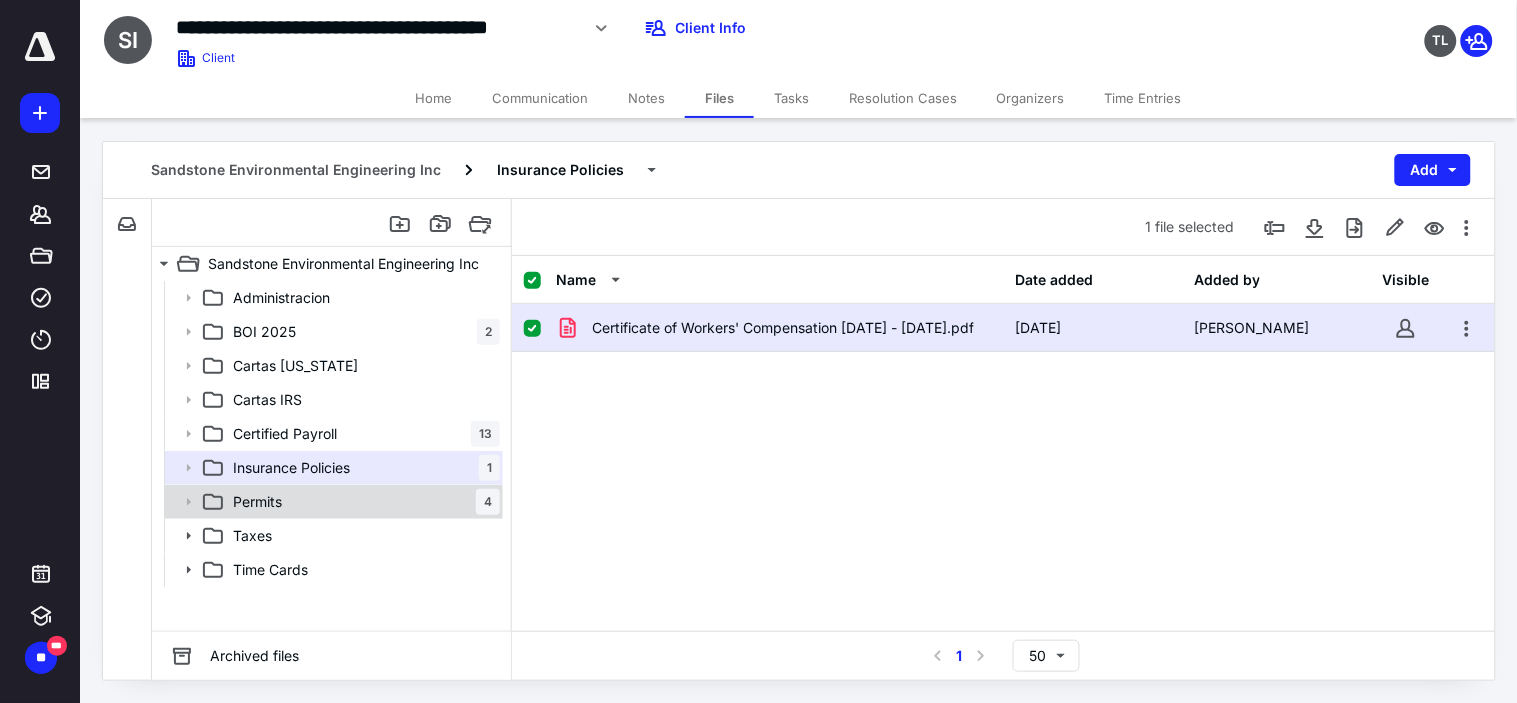 click on "Permits 4" at bounding box center [362, 502] 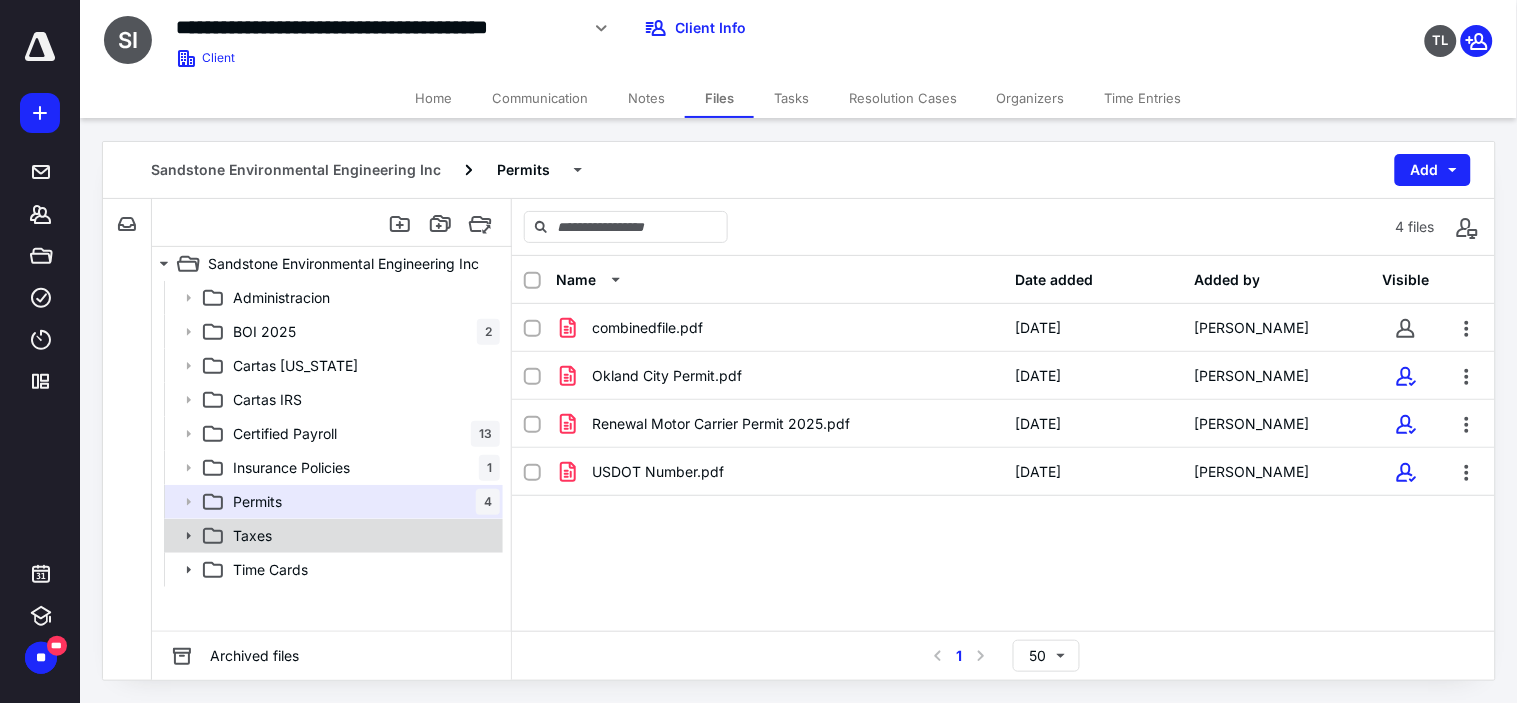 click on "Taxes" at bounding box center [362, 536] 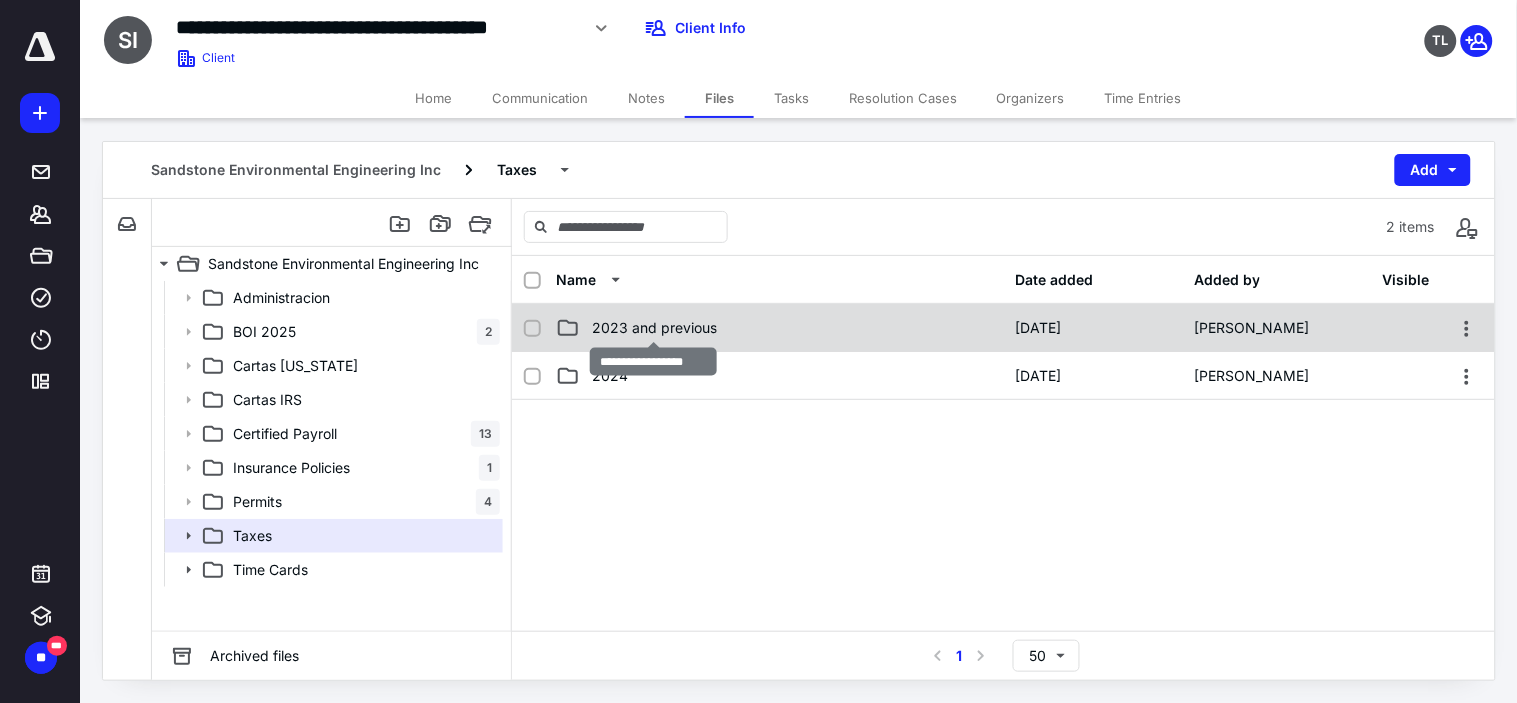 click on "2023 and previous" at bounding box center [654, 328] 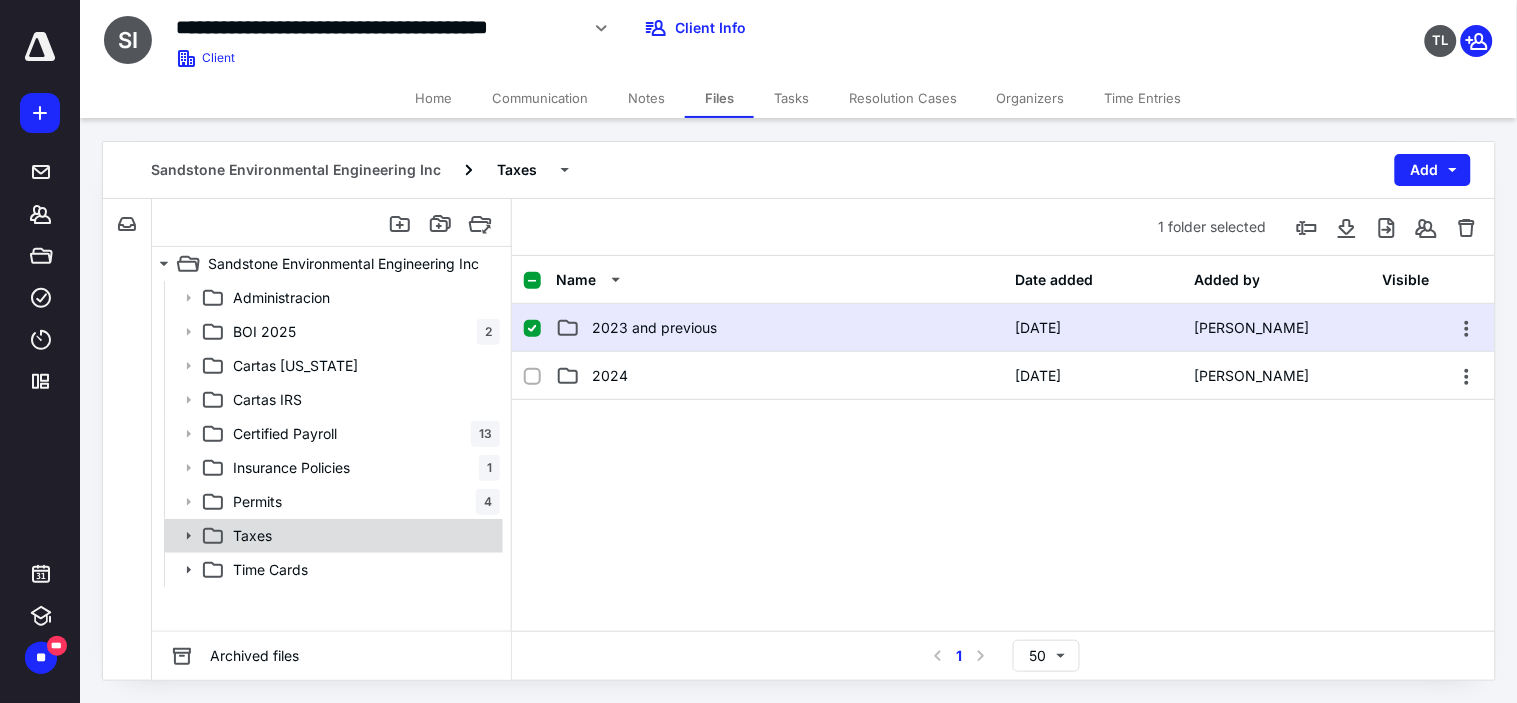 click 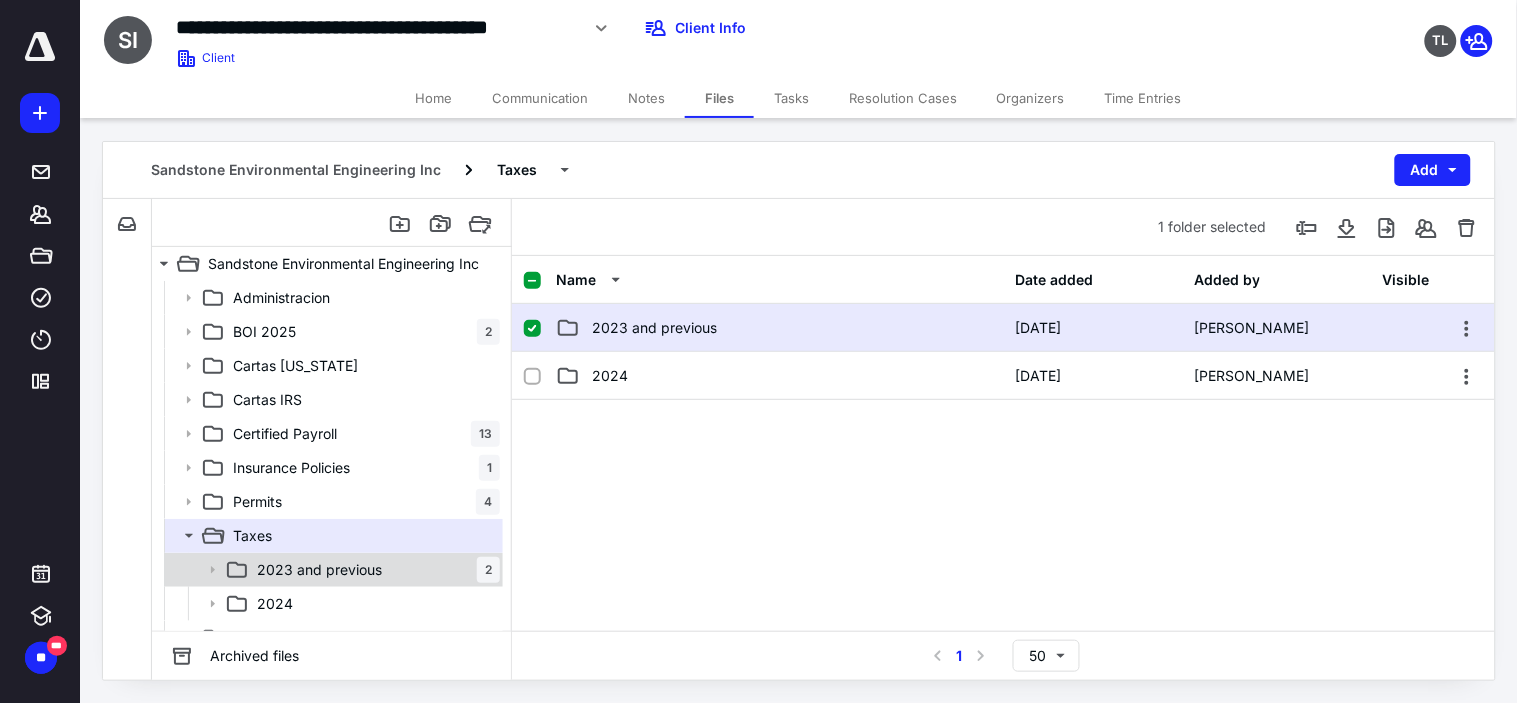 click 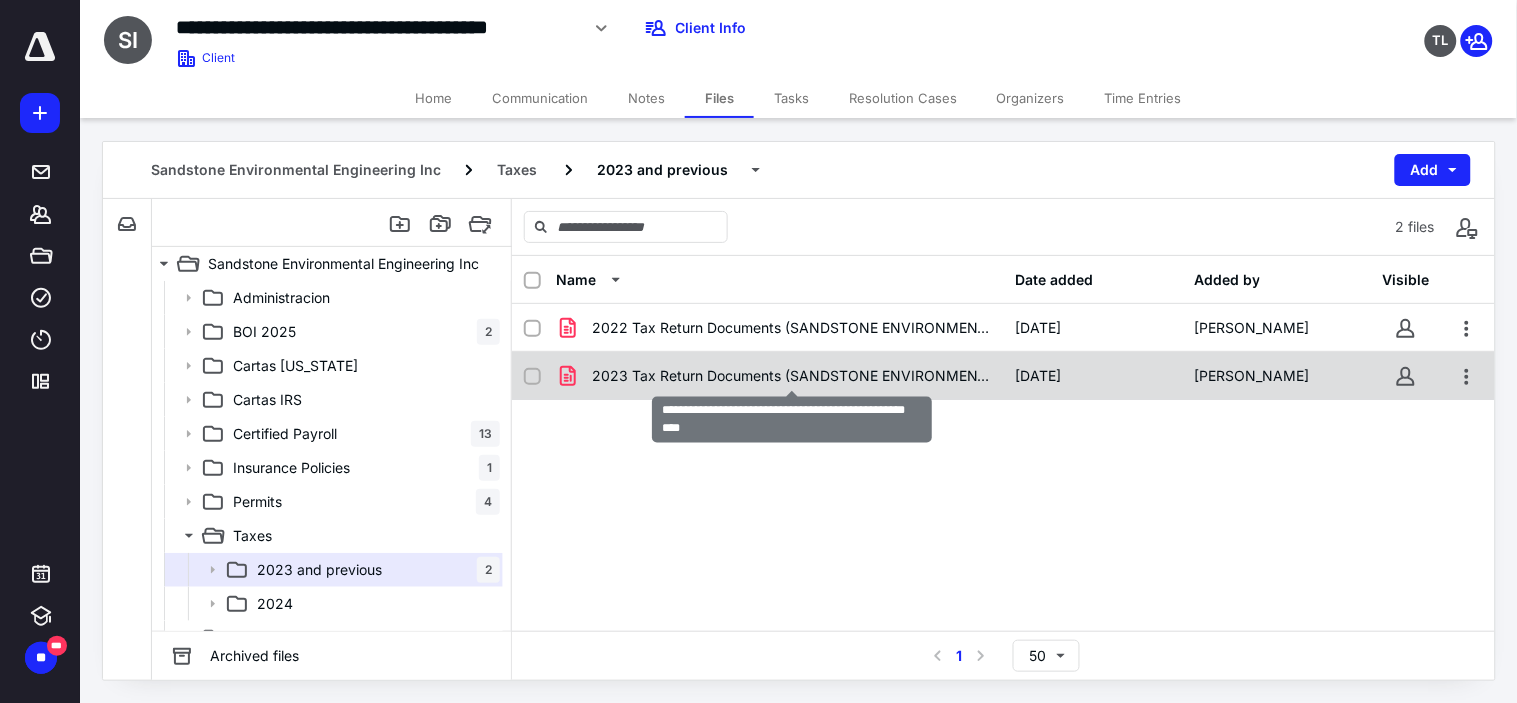 click on "2023 Tax Return Documents (SANDSTONE ENVIRONMENTA).pdf" at bounding box center [791, 376] 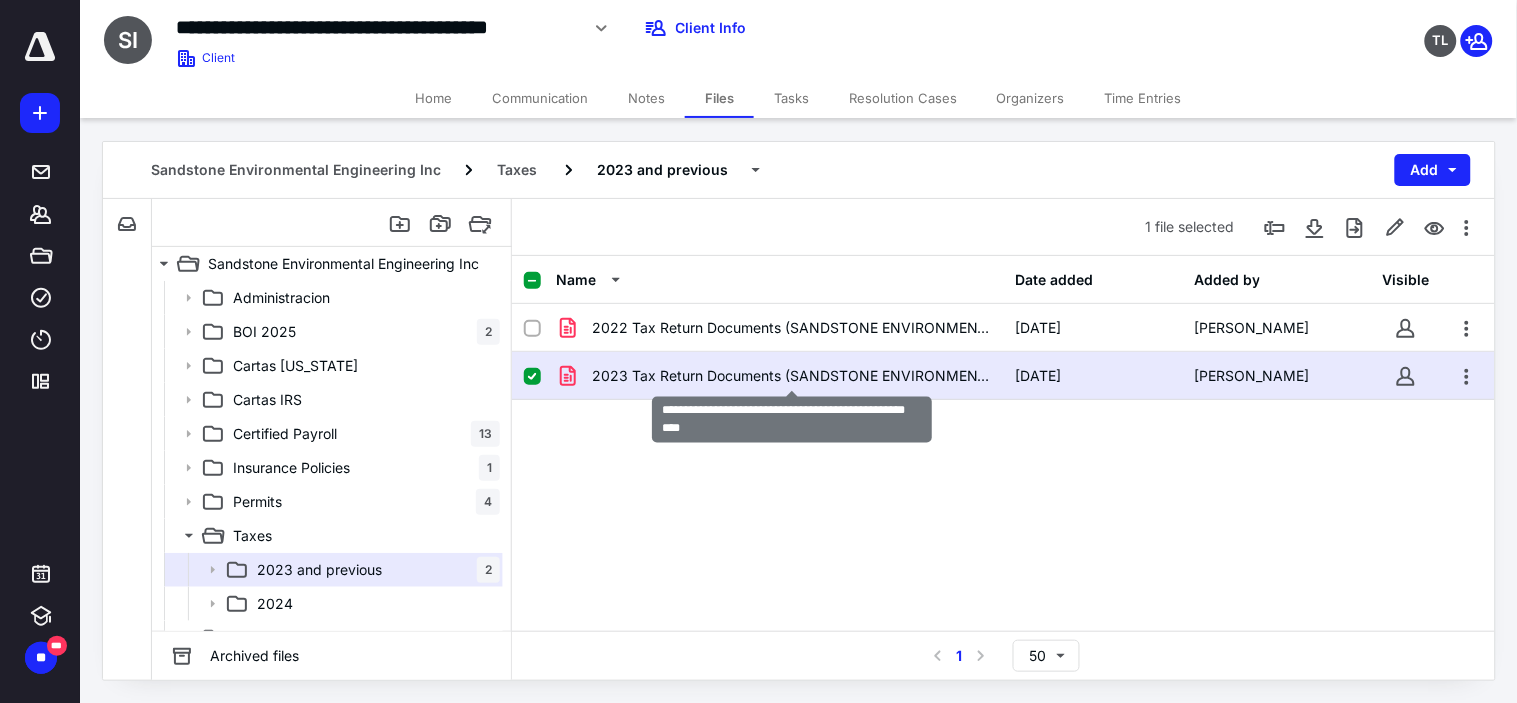 click on "2023 Tax Return Documents (SANDSTONE ENVIRONMENTA).pdf" at bounding box center [791, 376] 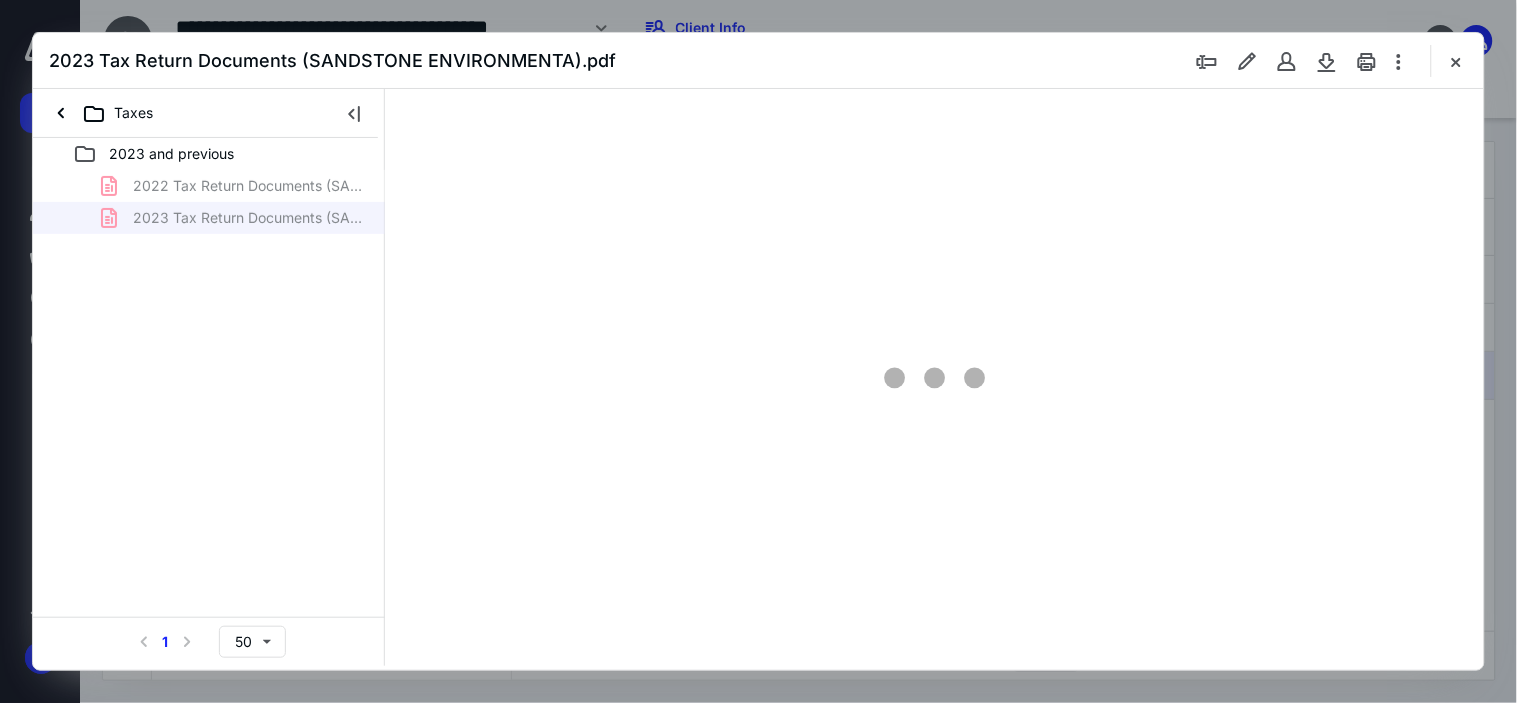 scroll, scrollTop: 0, scrollLeft: 0, axis: both 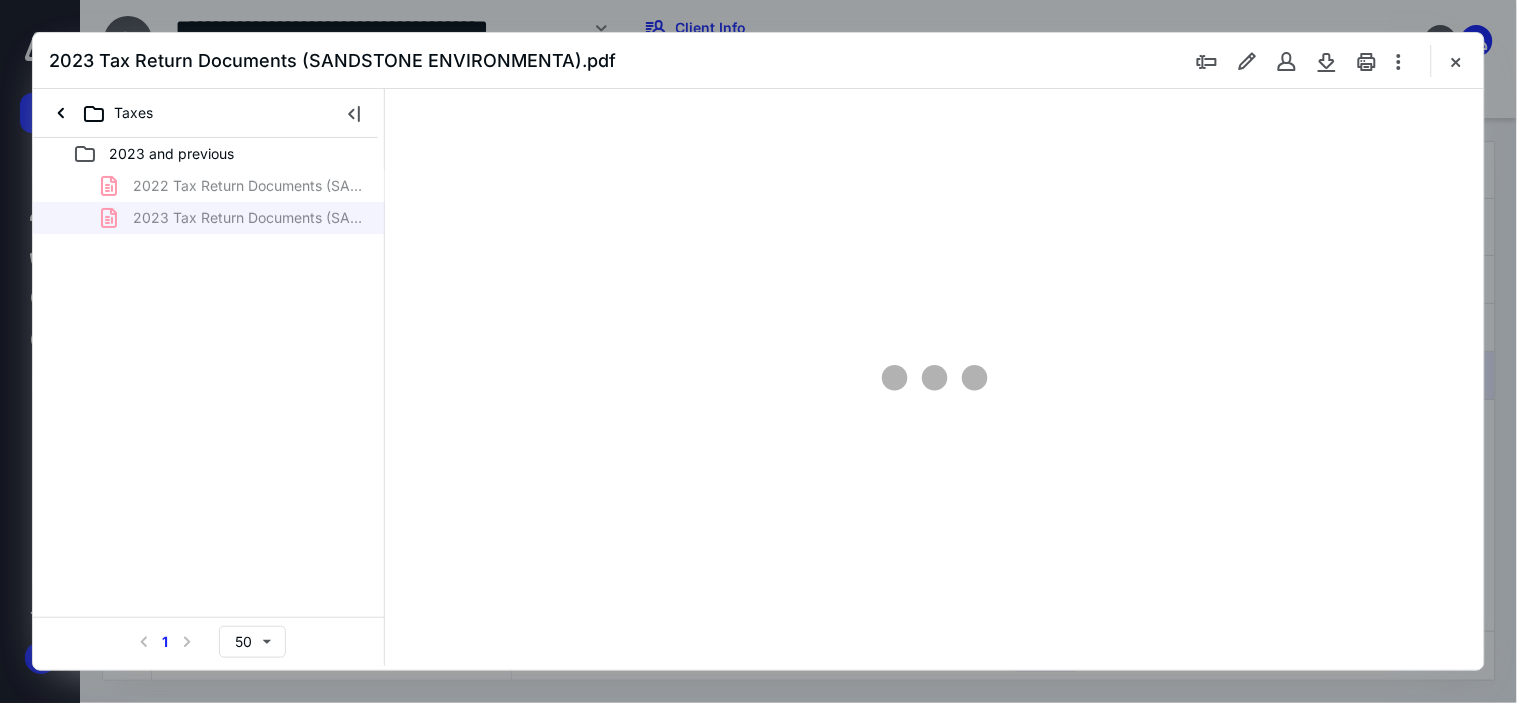 type on "63" 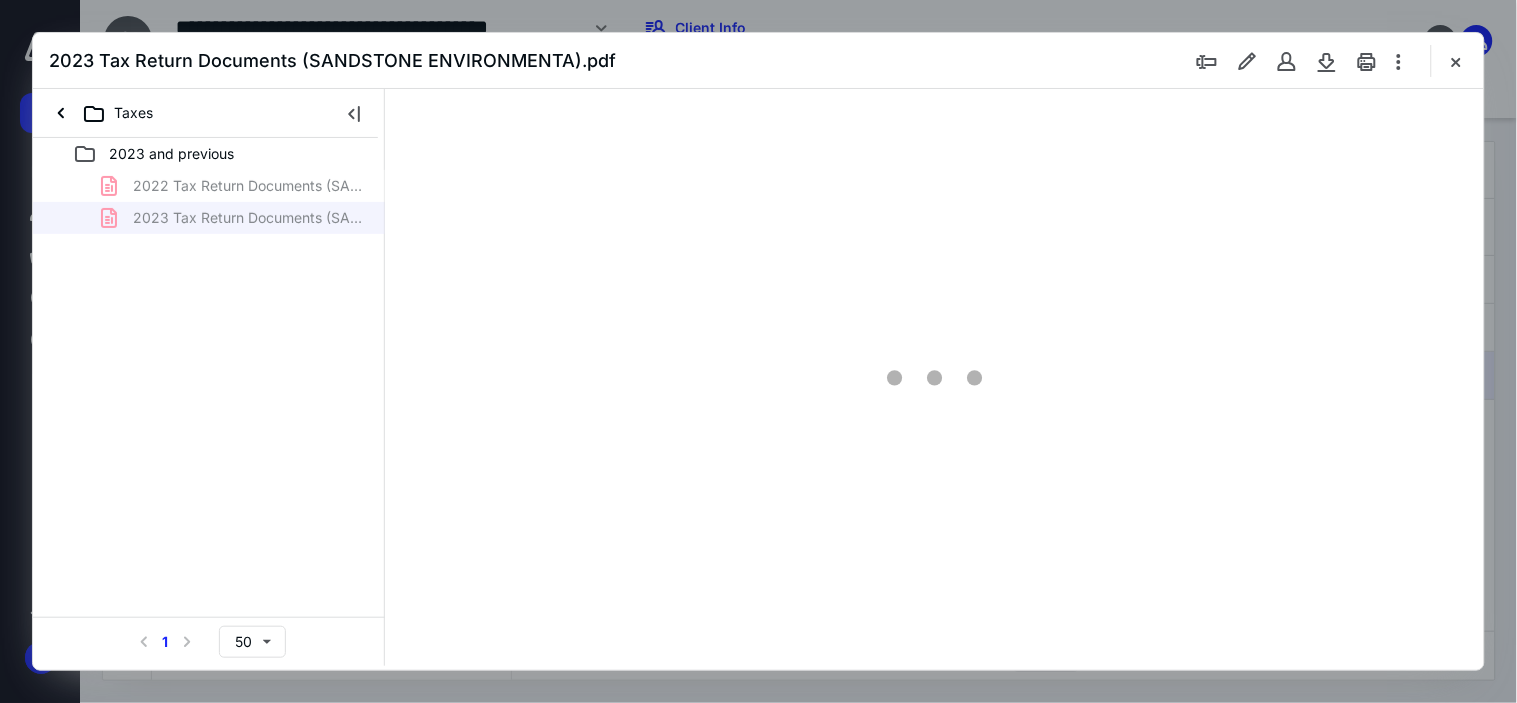 scroll, scrollTop: 78, scrollLeft: 0, axis: vertical 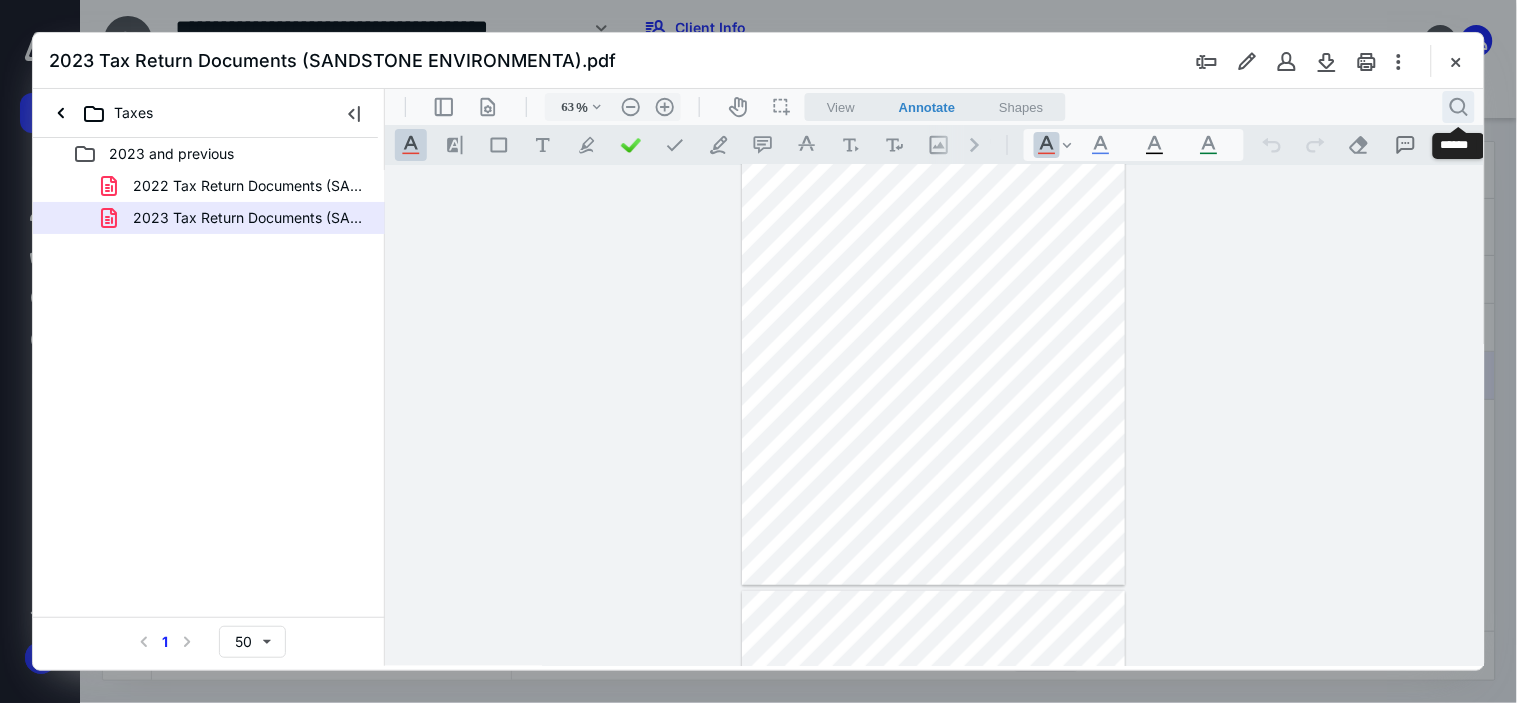 click on ".cls-1{fill:#abb0c4;} icon - header - search" at bounding box center (1458, 106) 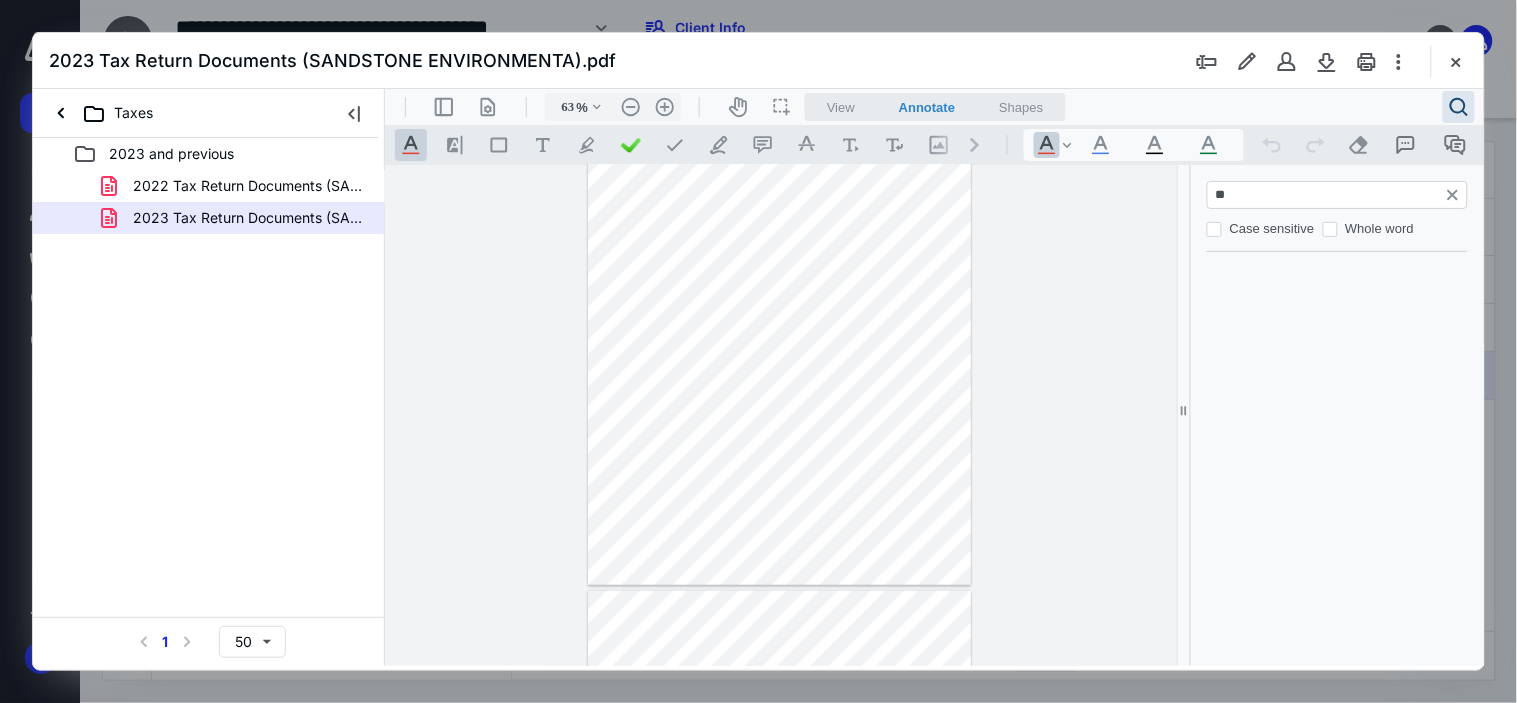 type on "***" 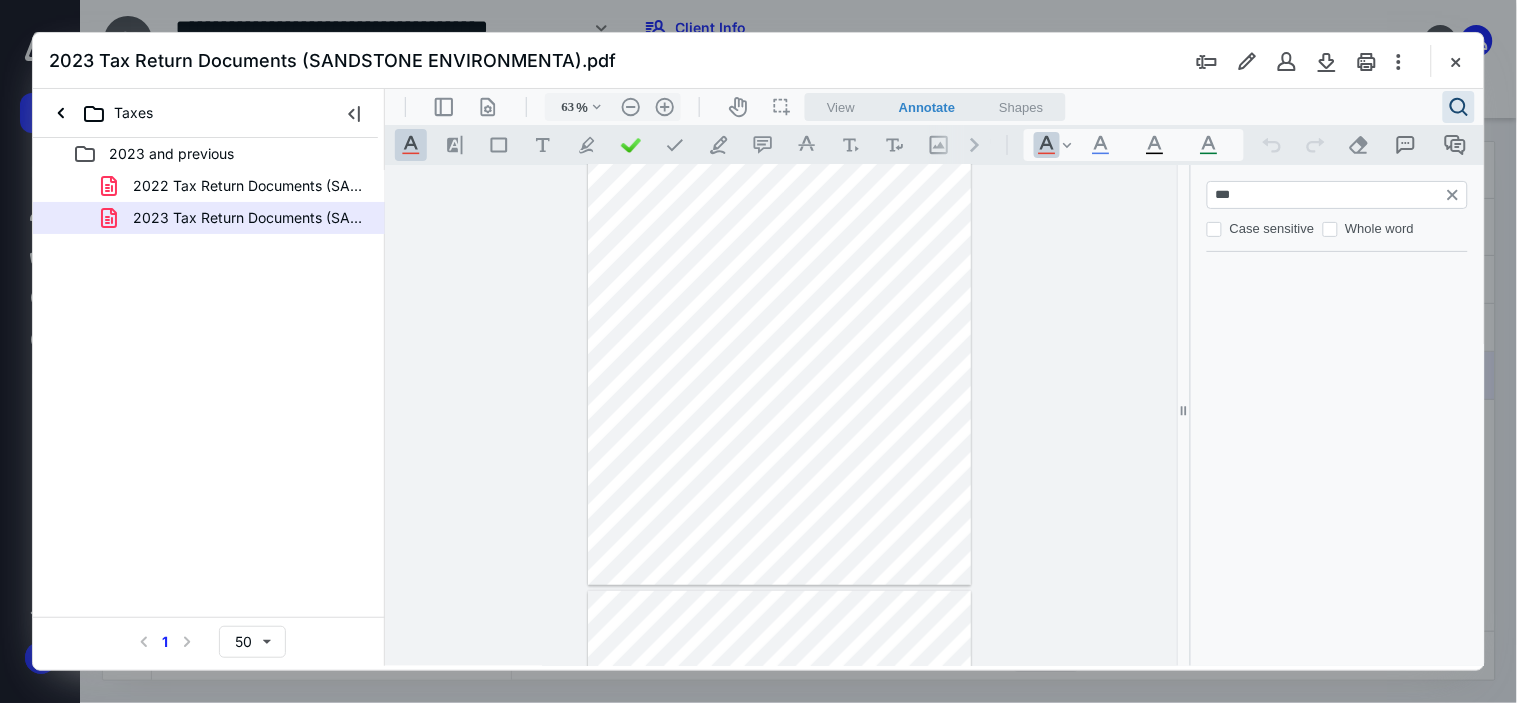 type on "**" 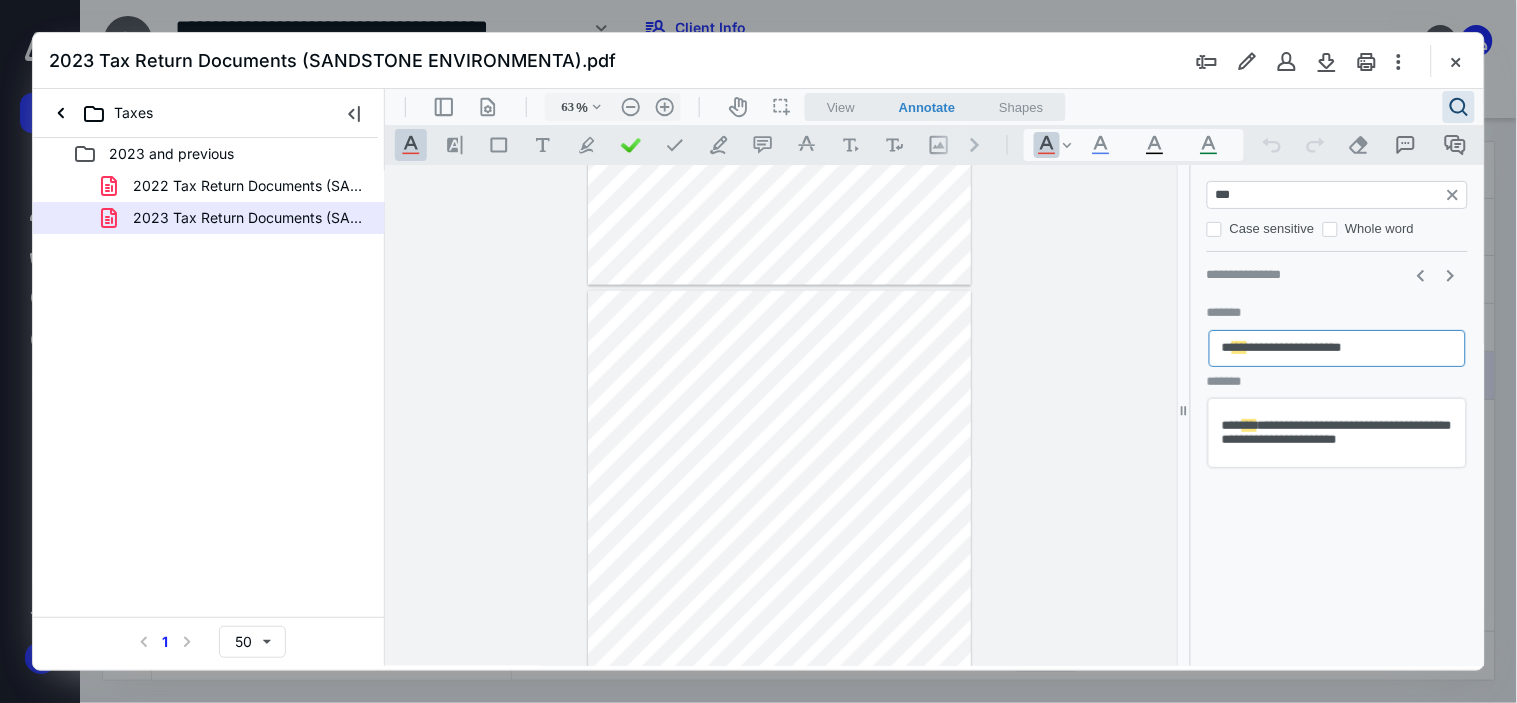 type on "***" 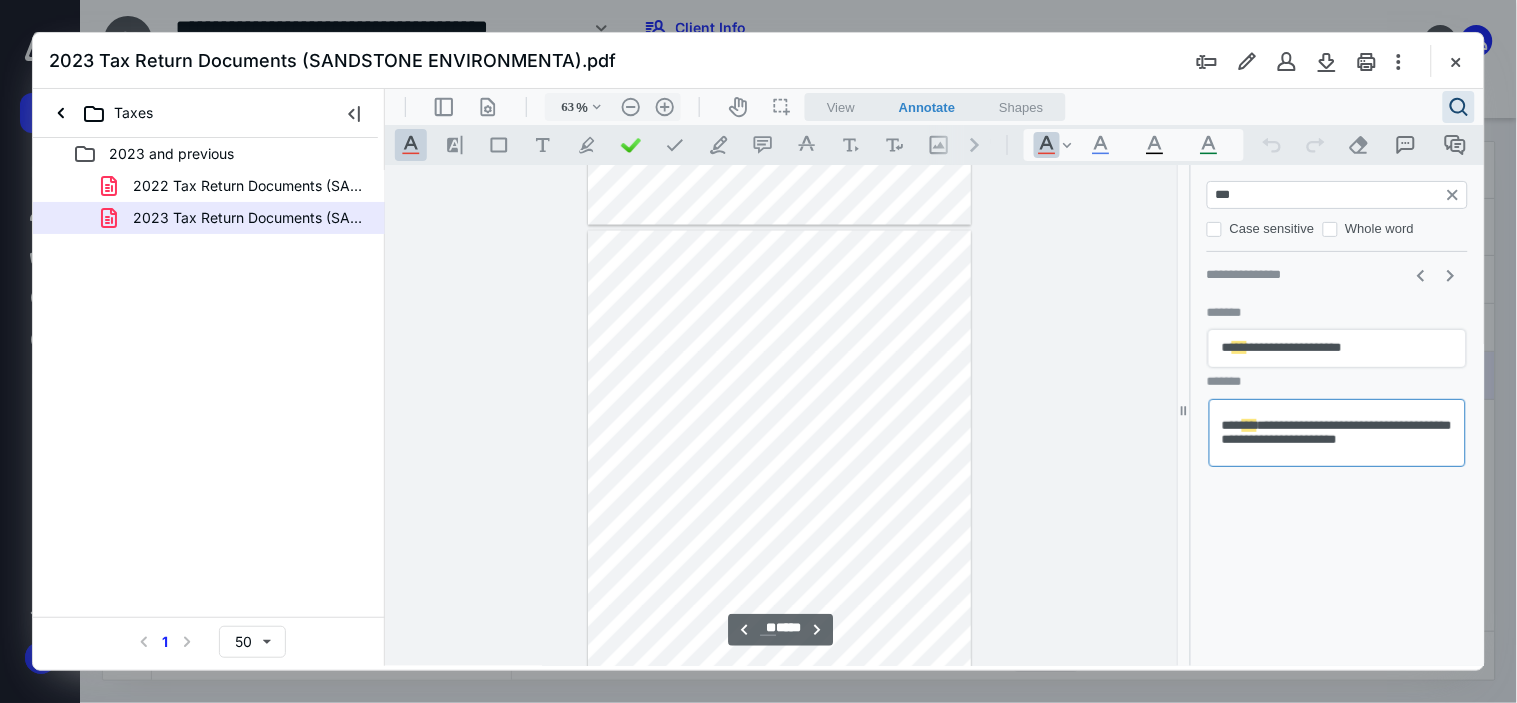 type on "136" 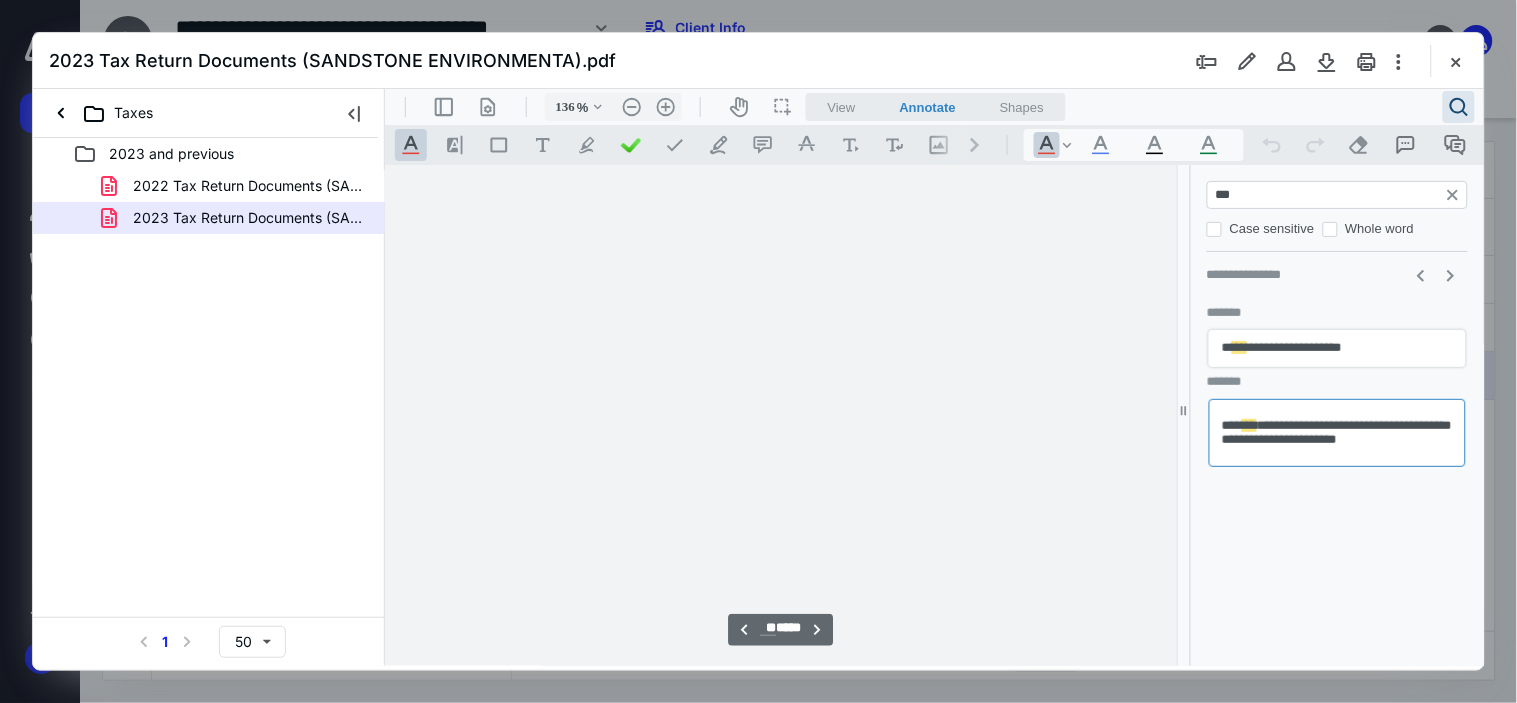 scroll, scrollTop: 48331, scrollLeft: 154, axis: both 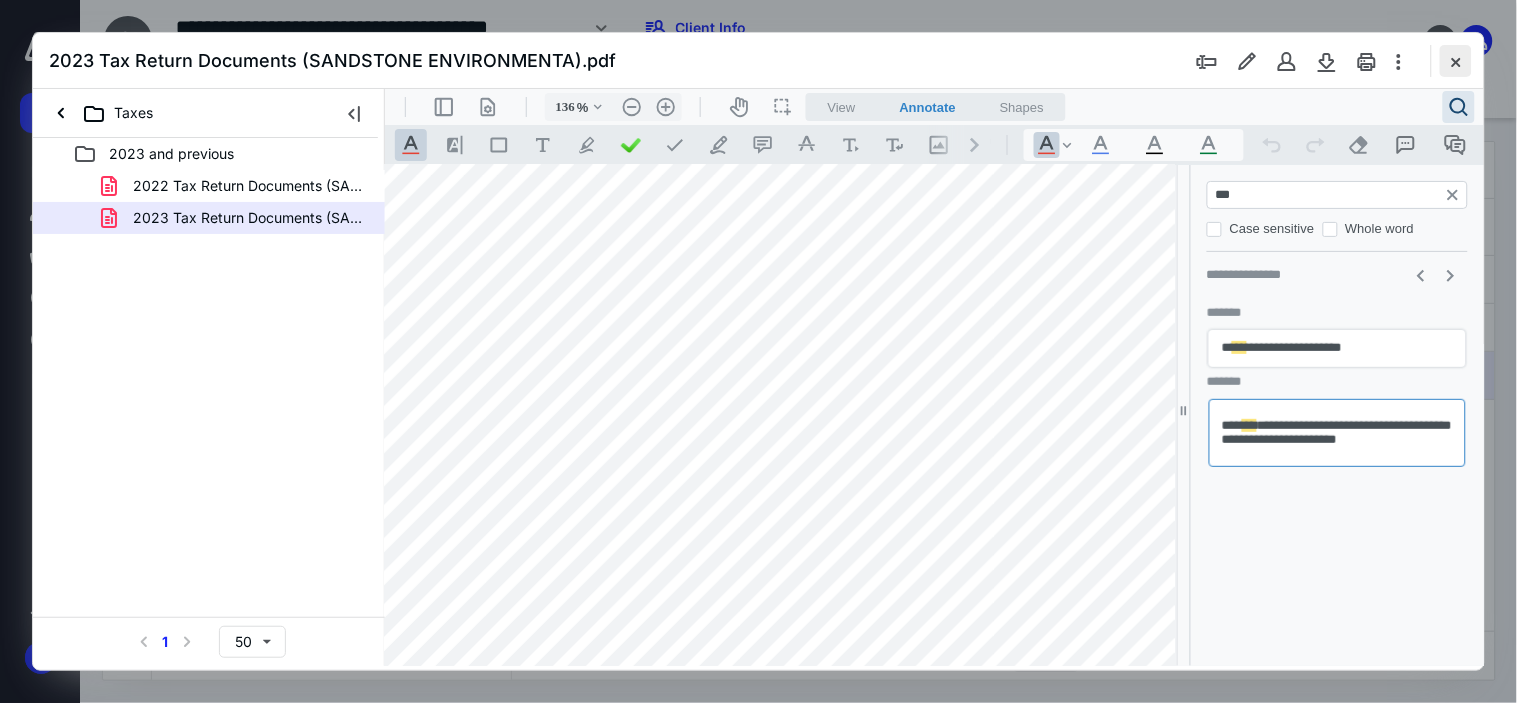 click at bounding box center [1456, 61] 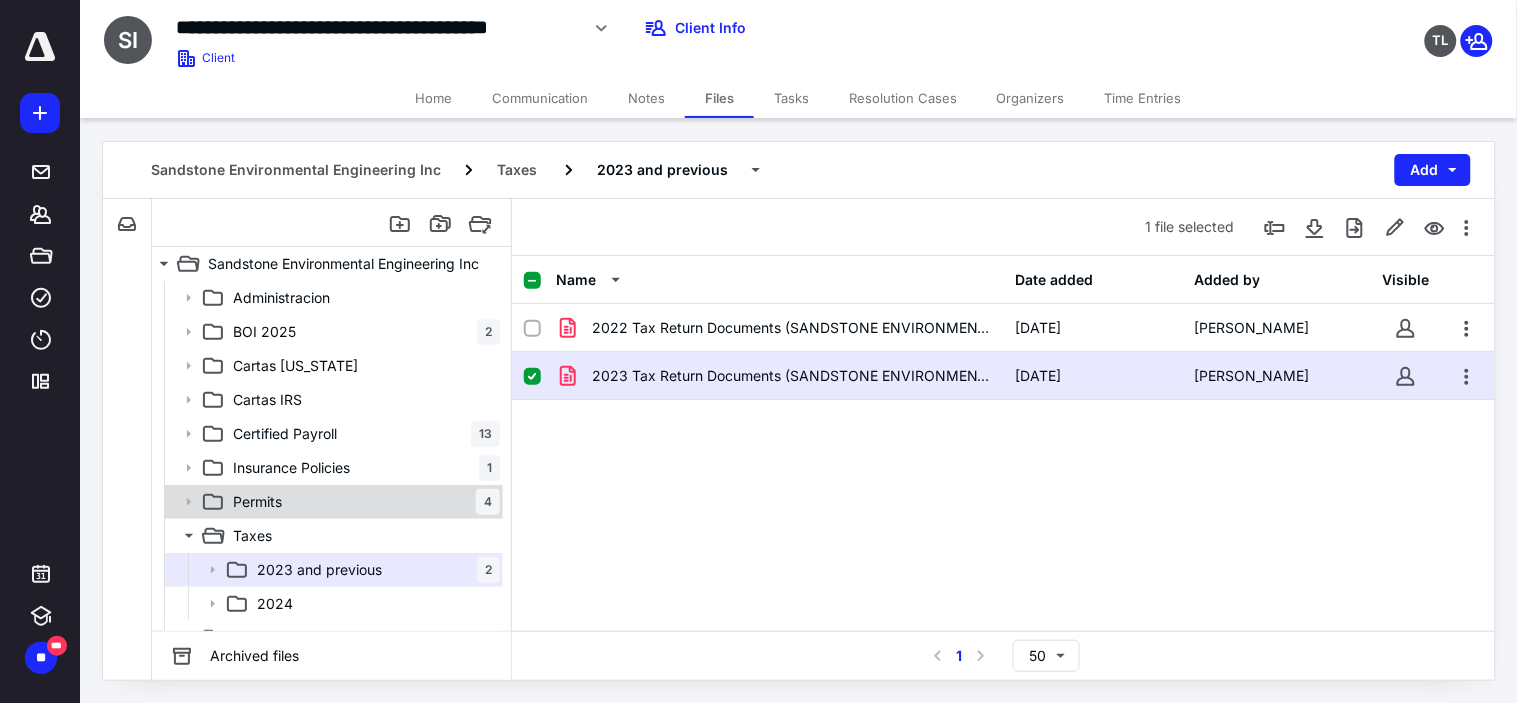 click on "Permits 4" at bounding box center (362, 502) 